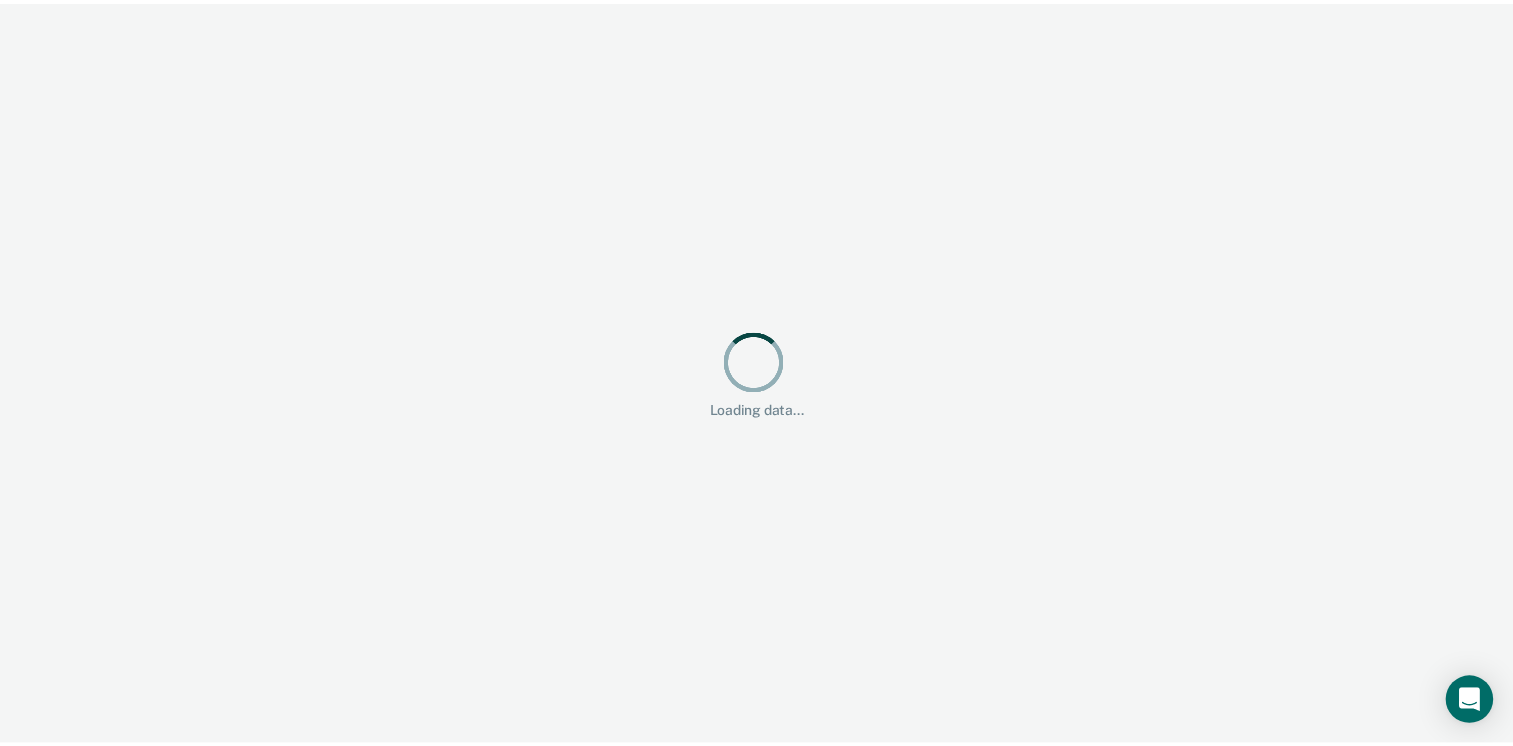 scroll, scrollTop: 0, scrollLeft: 0, axis: both 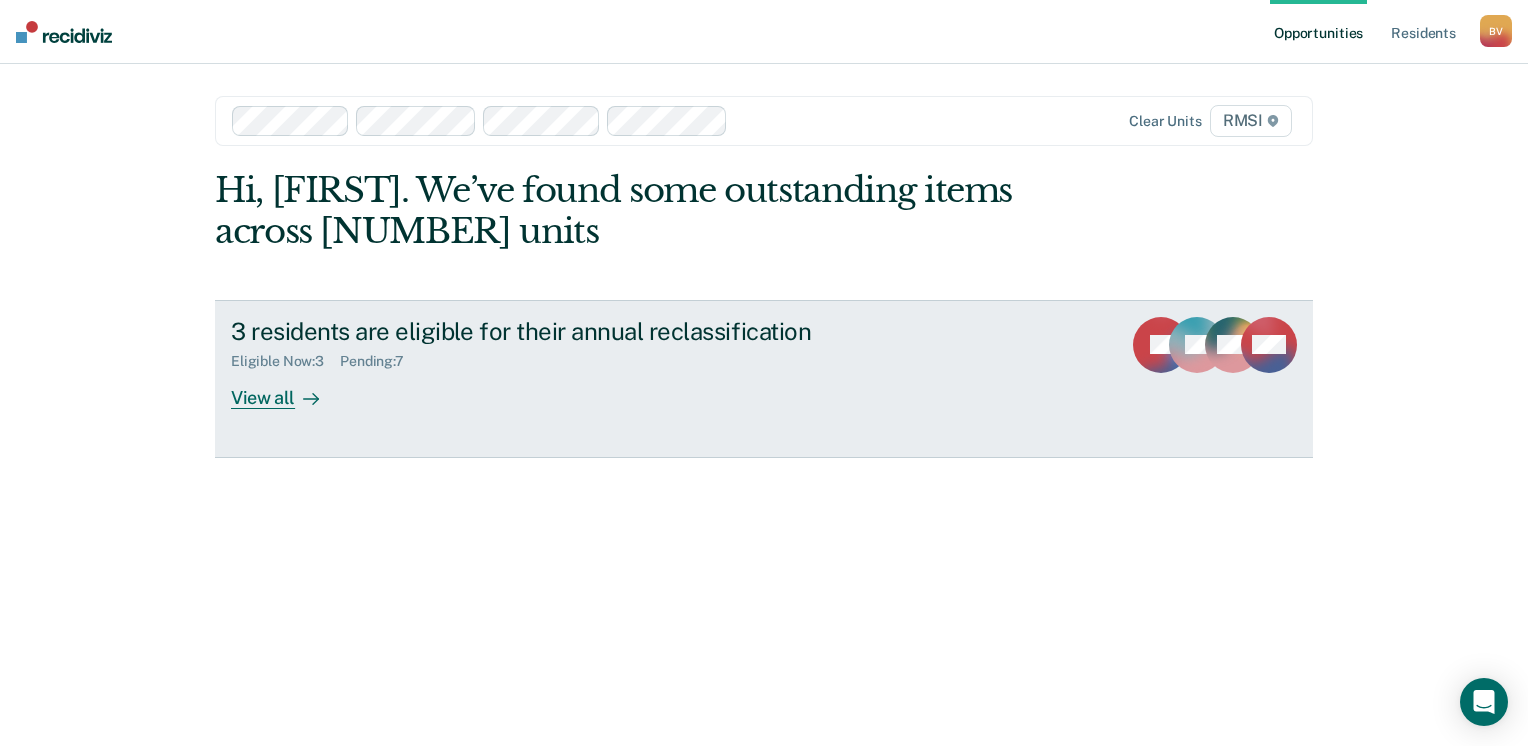 click at bounding box center [1161, 345] 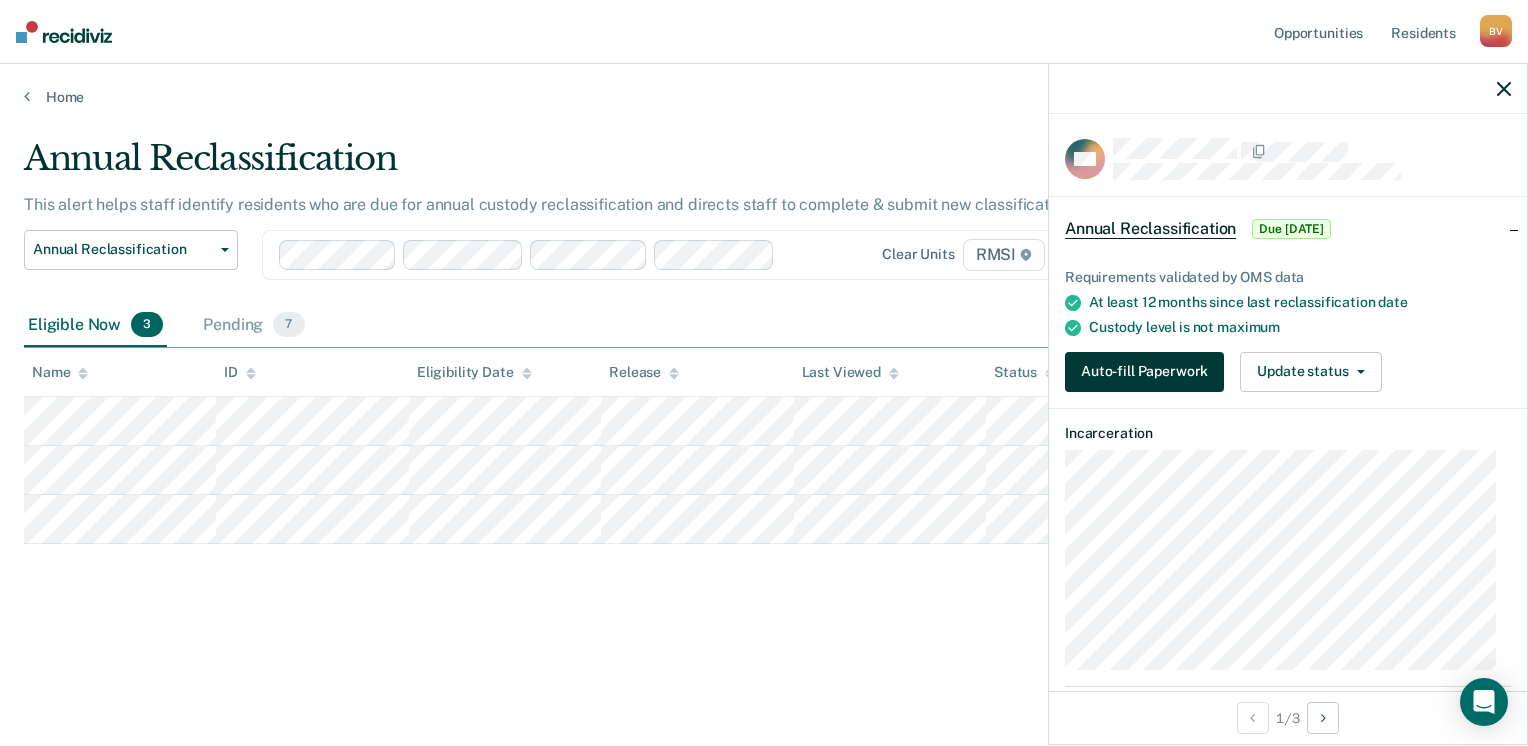 click on "Auto-fill Paperwork" at bounding box center (1144, 372) 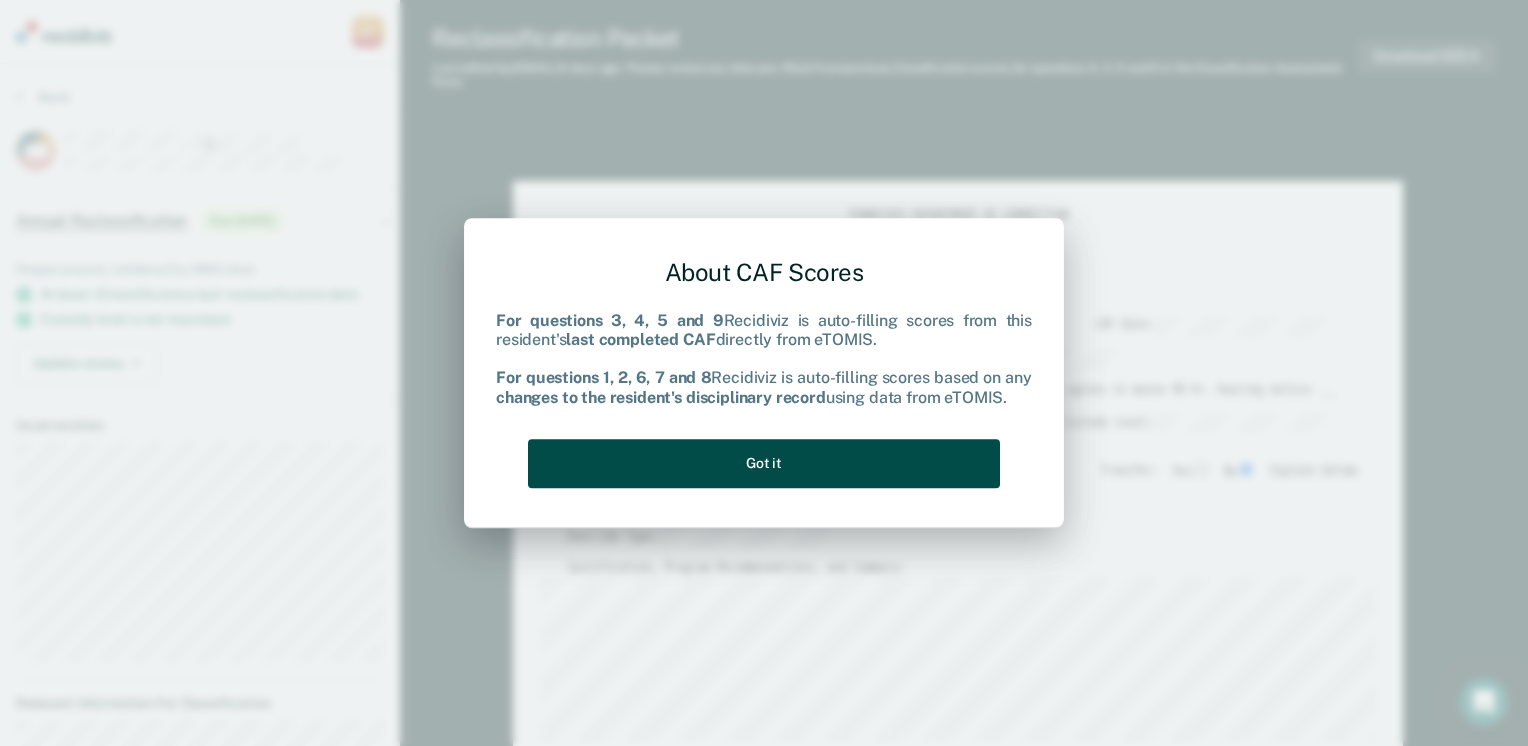 click on "Got it" at bounding box center [764, 463] 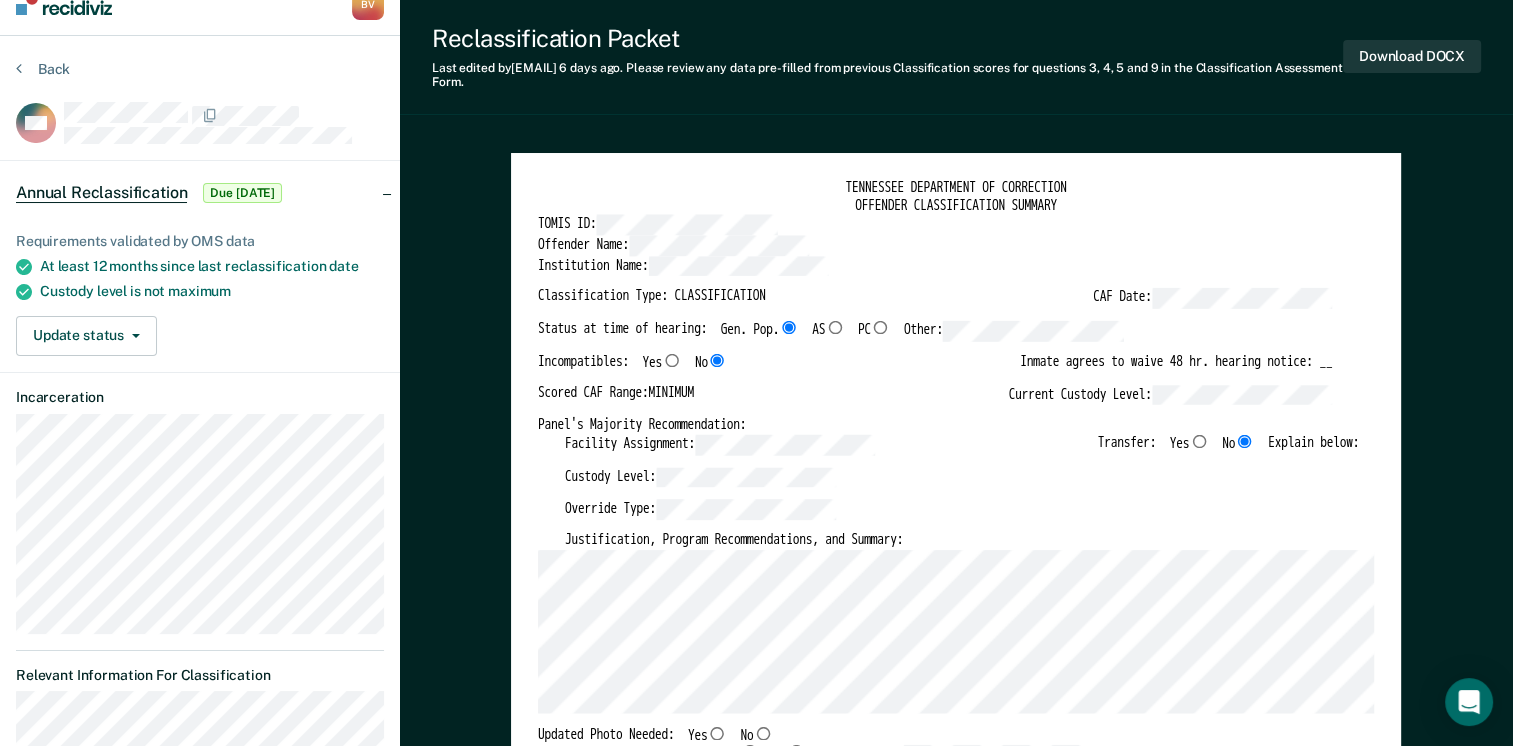 scroll, scrollTop: 0, scrollLeft: 0, axis: both 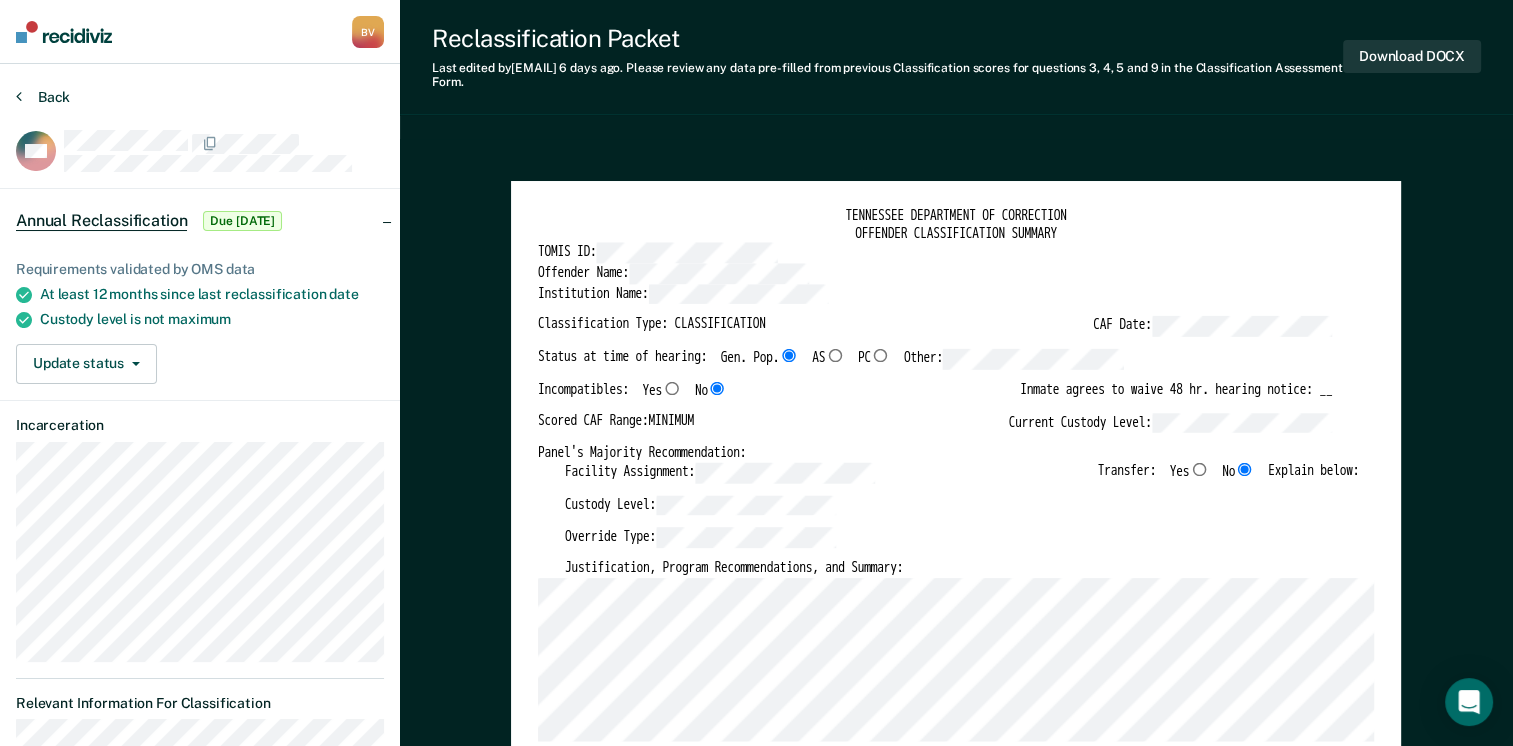 click at bounding box center (19, 96) 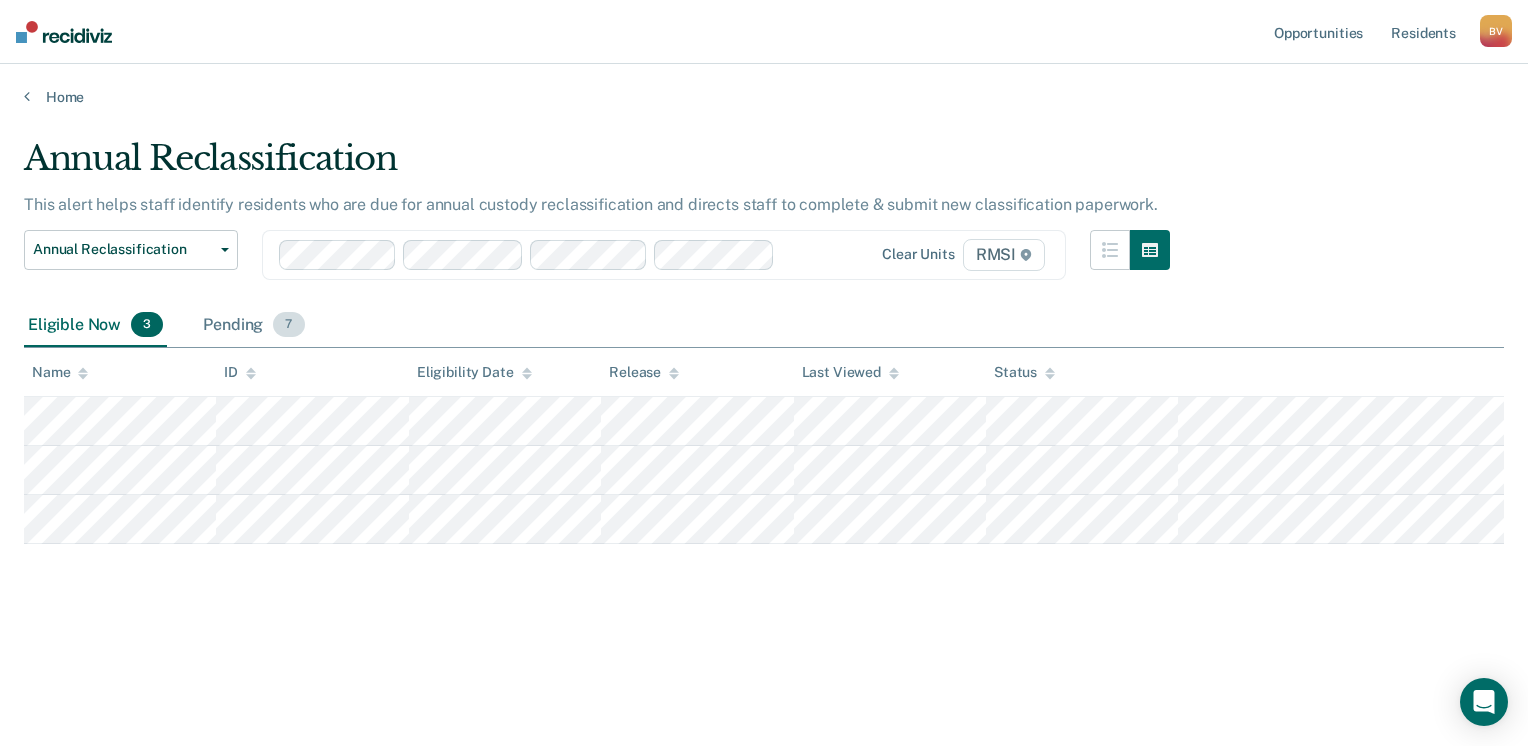 click on "7" at bounding box center [288, 325] 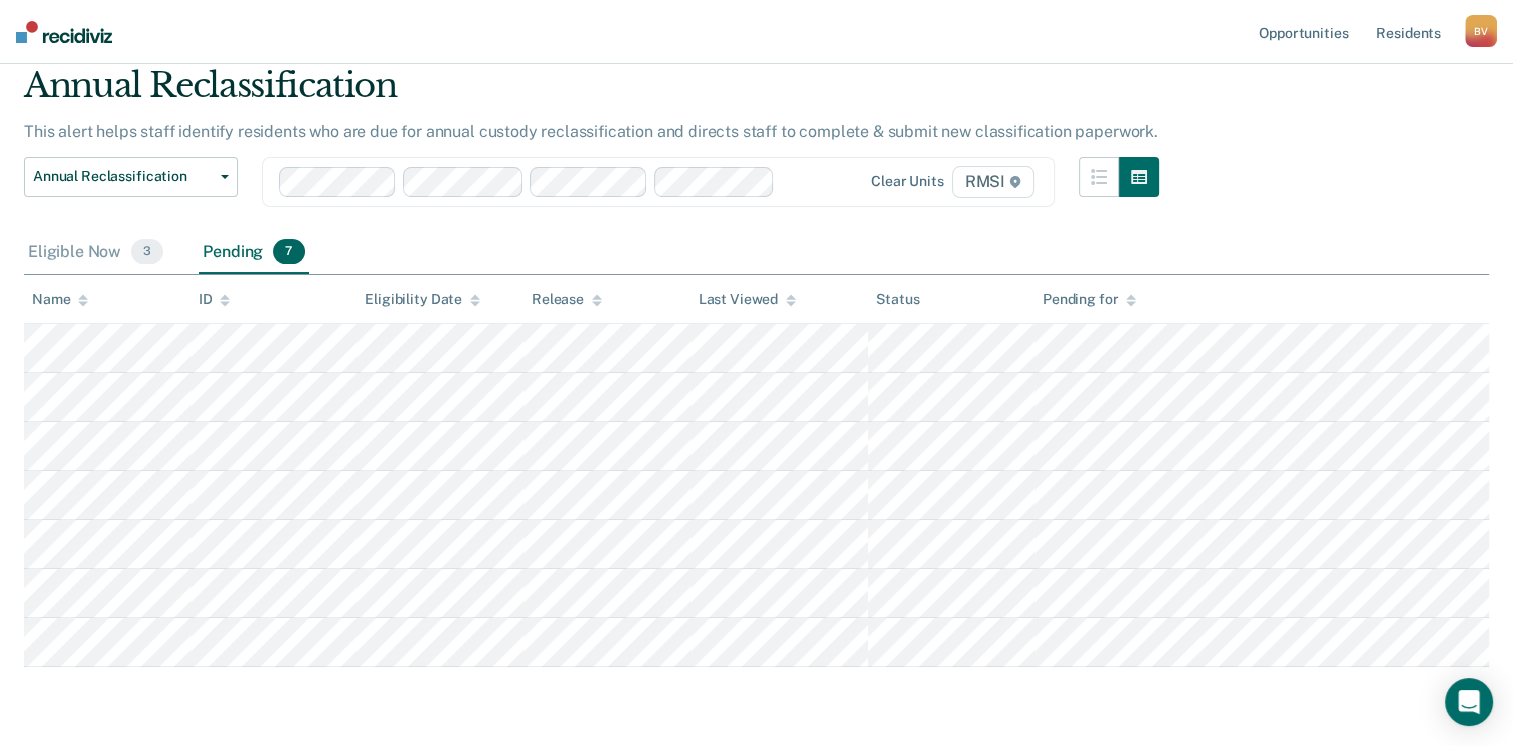scroll, scrollTop: 0, scrollLeft: 0, axis: both 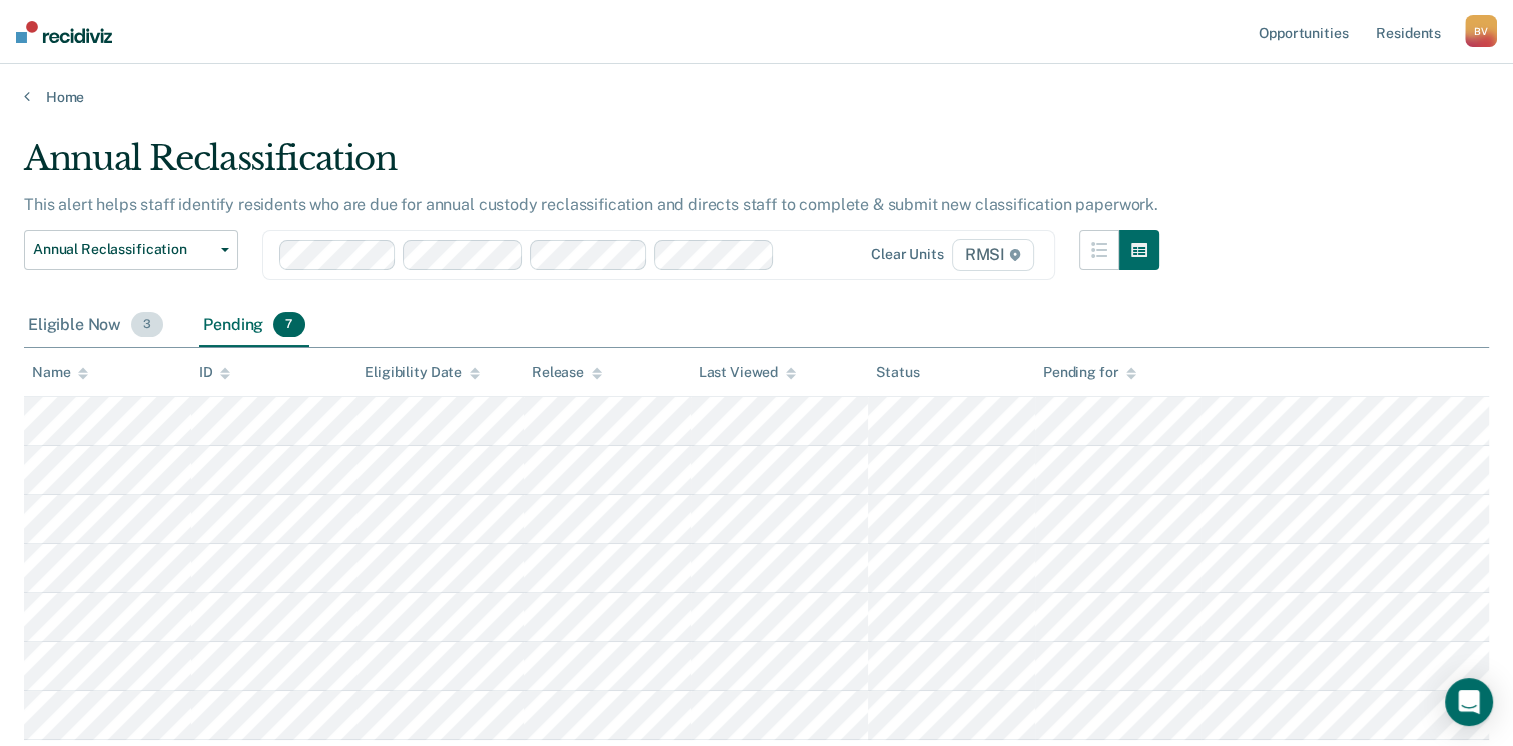 click on "3" at bounding box center (147, 325) 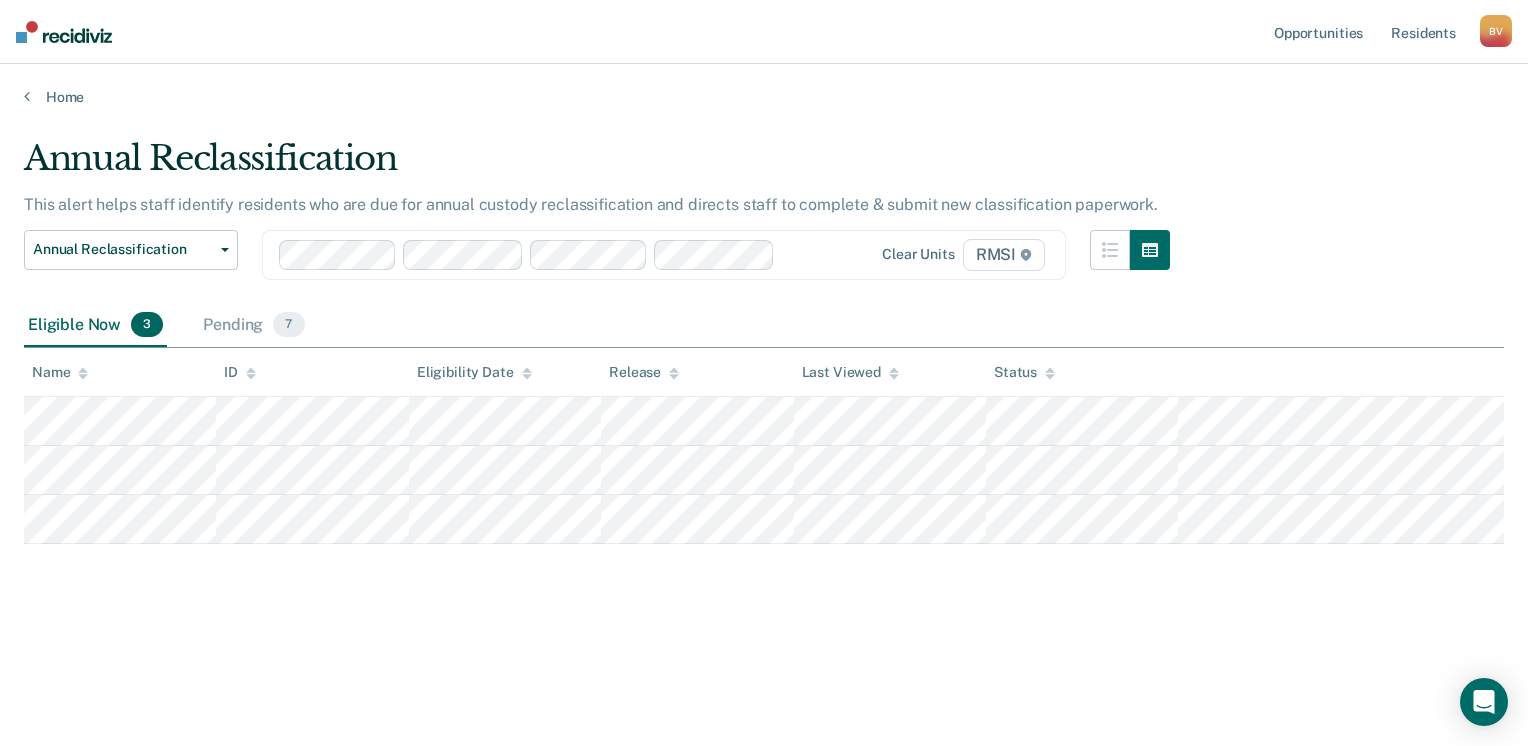 click on "Eligible Now 3 Pending 7" at bounding box center [764, 326] 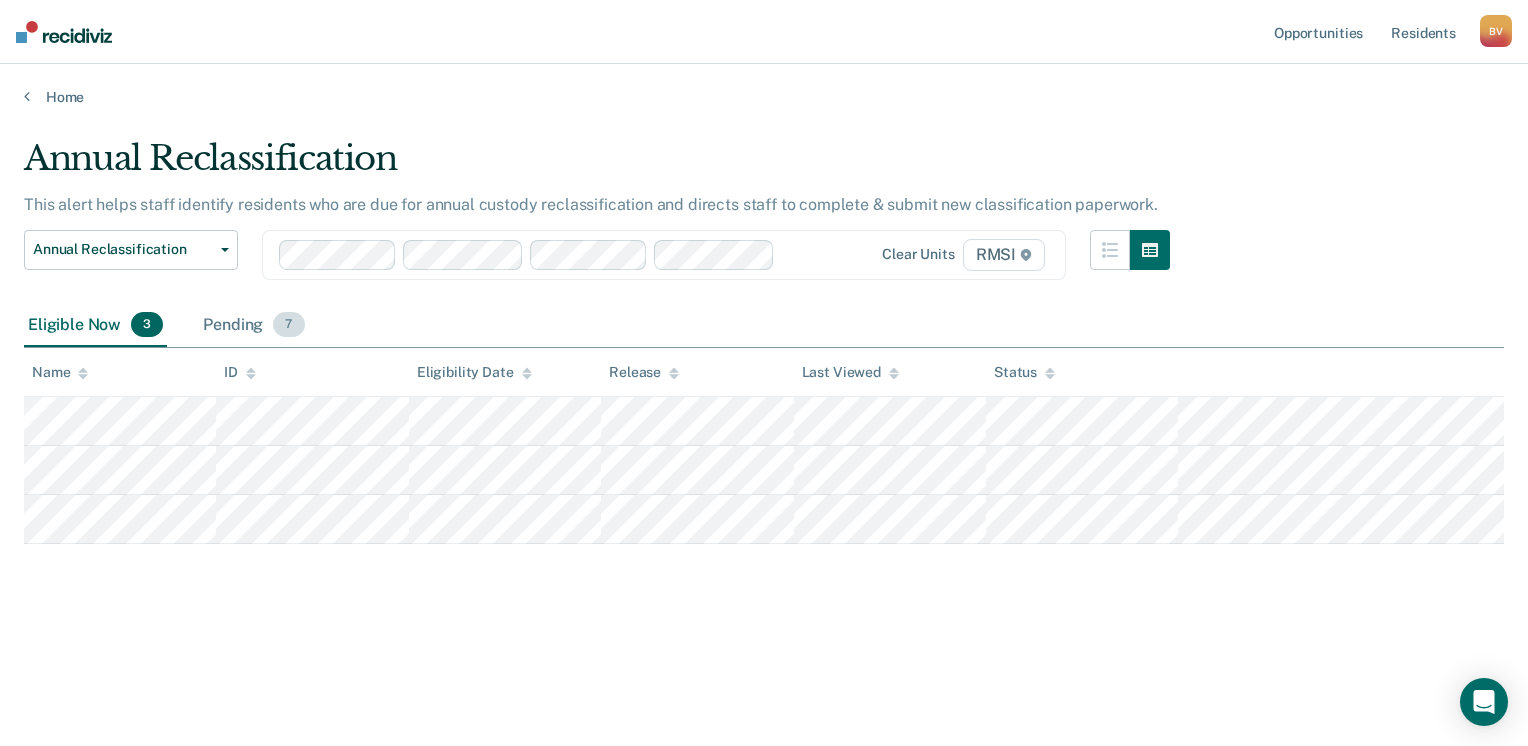 click on "7" at bounding box center (288, 325) 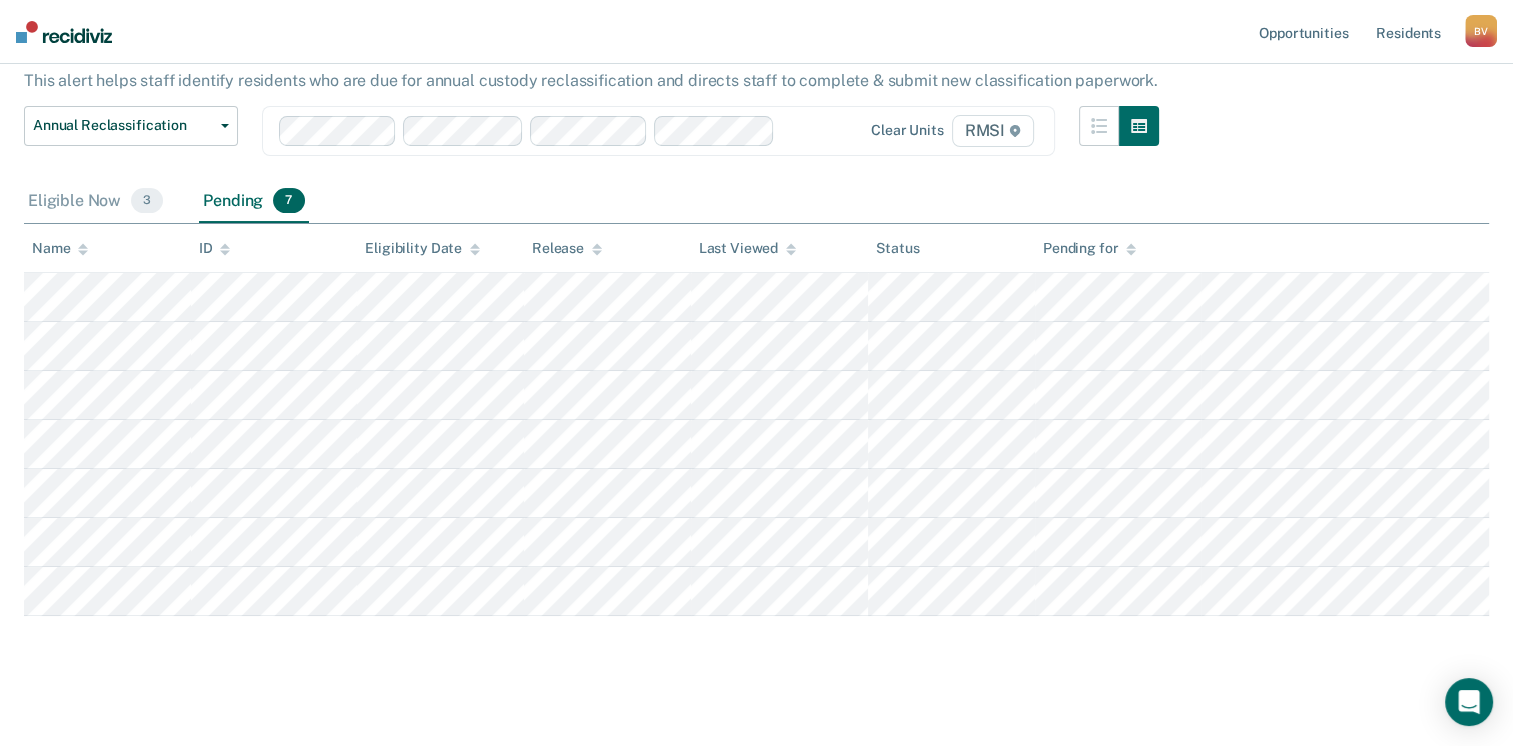 scroll, scrollTop: 136, scrollLeft: 0, axis: vertical 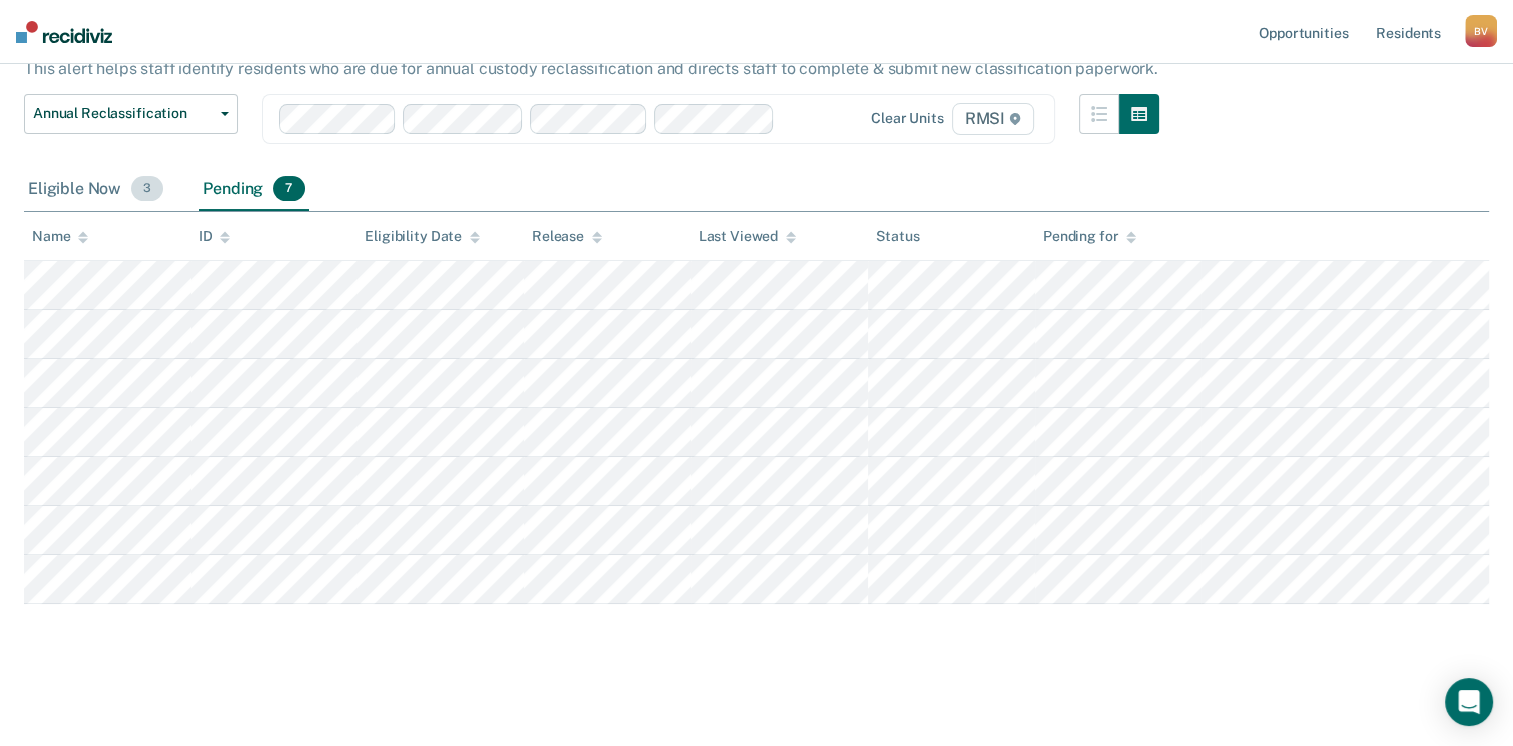 click on "3" at bounding box center (147, 189) 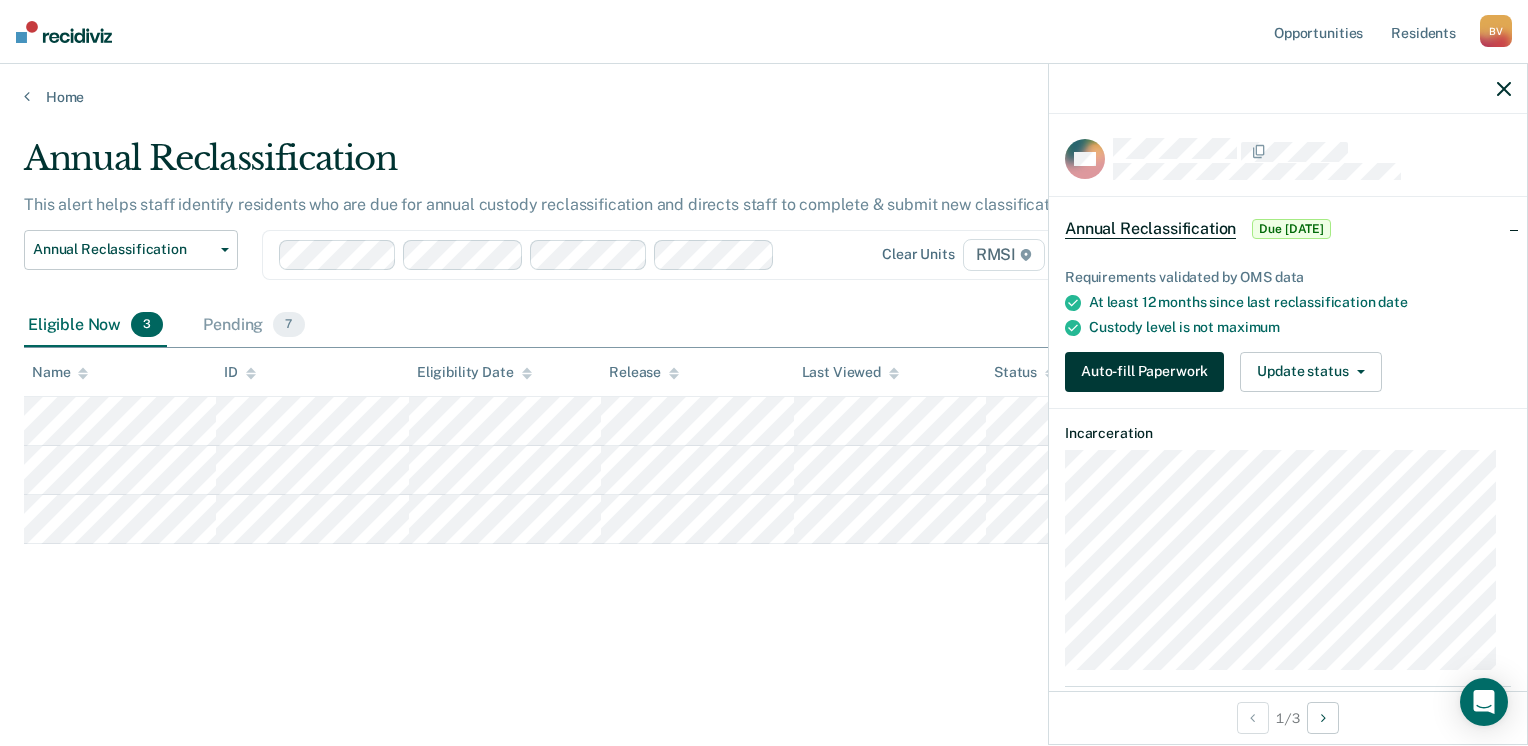 click on "Auto-fill Paperwork" at bounding box center (1144, 372) 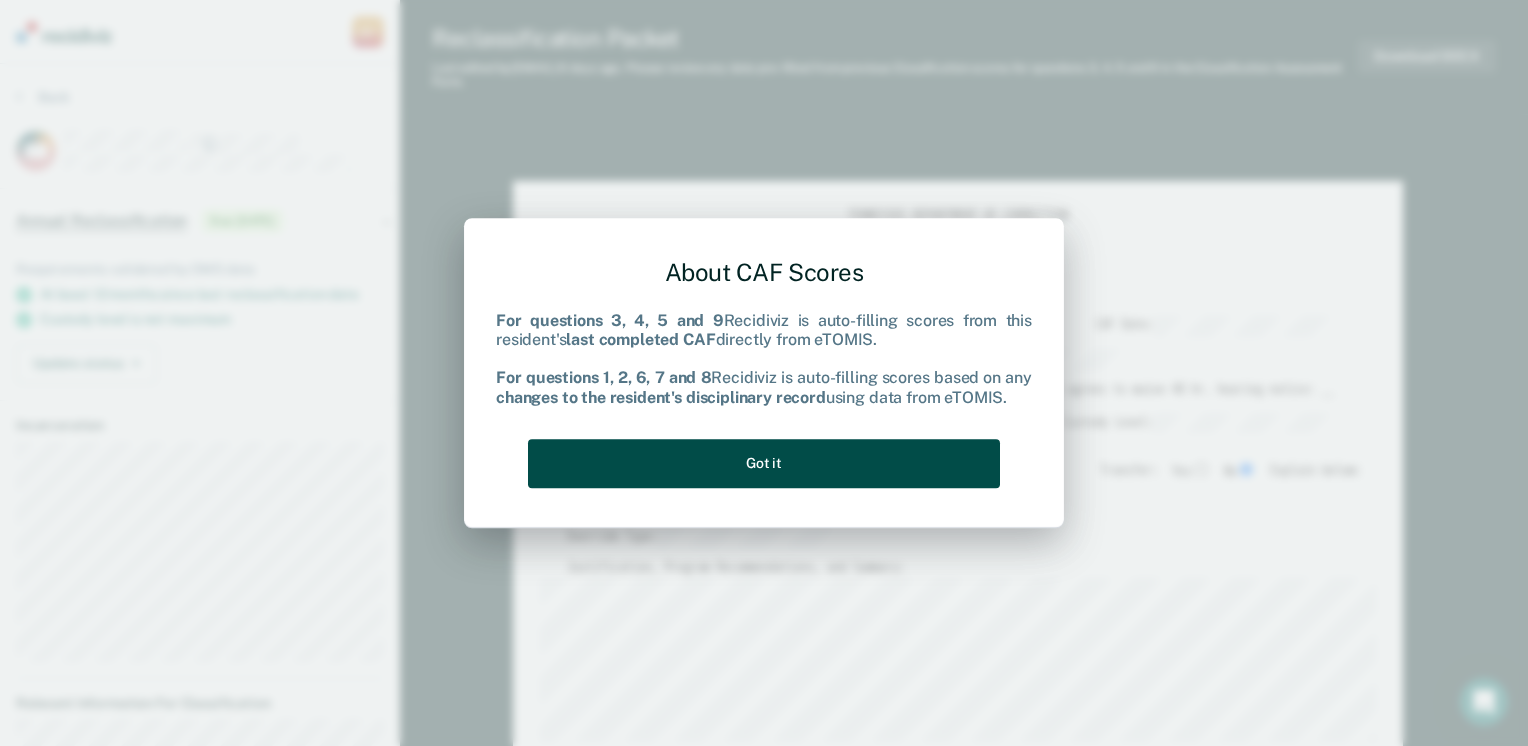 click on "Got it" at bounding box center [764, 463] 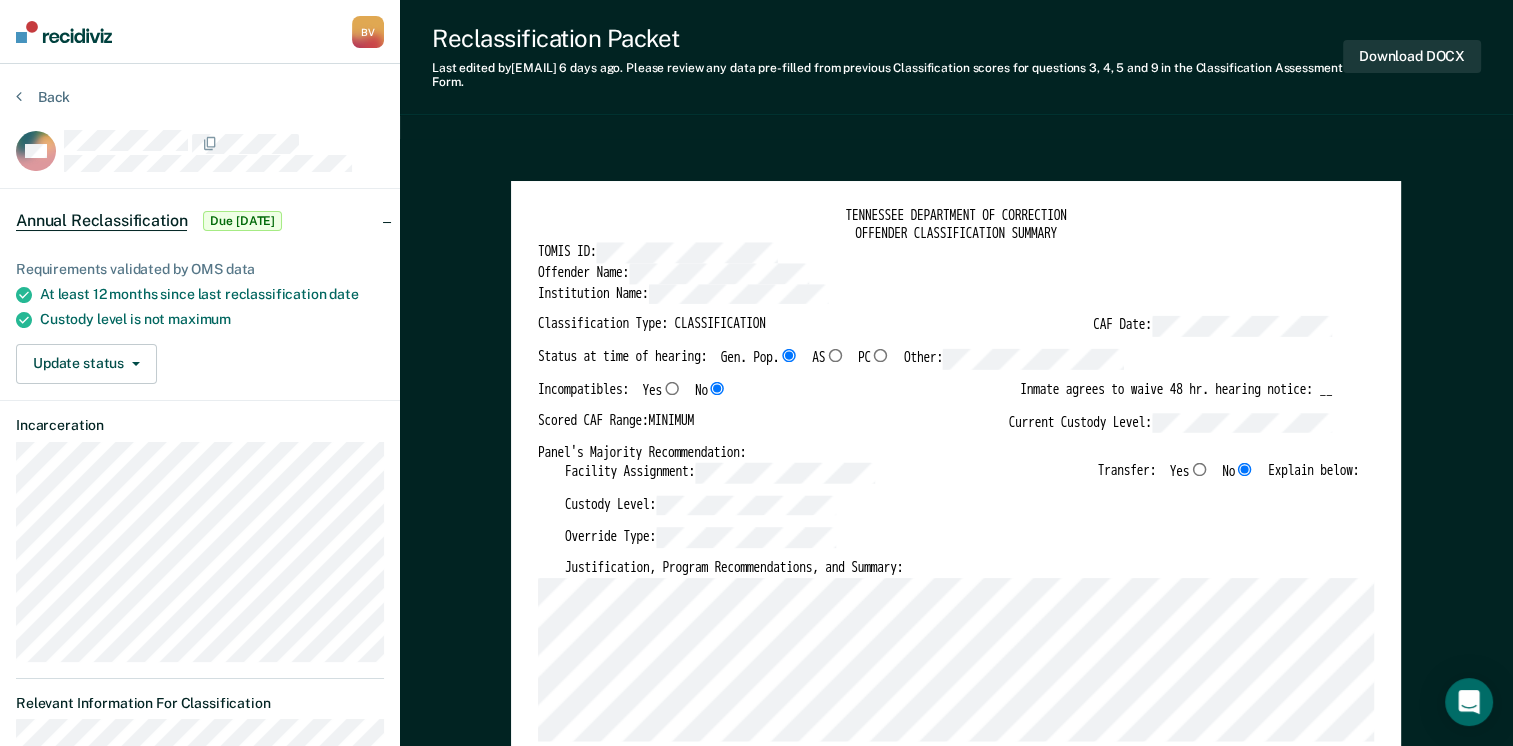 click on "TENNESSEE DEPARTMENT OF CORRECTION OFFENDER CLASSIFICATION SUMMARY TOMIS ID:  Offender Name:  Institution Name:  Classification Type: CLASSIFICATION CAF Date:  Status at time of hearing: Gen. Pop. AS PC Other:   Incompatibles: Yes No Inmate agrees to waive [NUMBER] hr. hearing notice: __ Scored CAF Range: MINIMUM Current Custody Level:  Panel's Majority Recommendation: Facility Assignment: Transfer: Yes No Explain below: Custody Level:  Override Type:  Justification, Program Recommendations, and Summary: Updated Photo Needed: Yes No Emergency contact updated: Yes No Date Updated:  Offender Signature: _______________________ Appeal: Yes No If Yes, provide appeal & copy to Inmate Panel Member Signatures: Date: ___________ Chairperson Treatment Member Security Member If panel member disagrees with majority recommend, state specific reasons: Approving Authority: Signature Date Approve ___ Deny ___ If denied, reasons include: TENNESSEE DEPARTMENT OF CORRECTION  CLASSIFICATION CUSTODY ASSESSMENT  INSTITUTION:   Name: [NUMBER] [NUMBER]" at bounding box center [956, 2637] 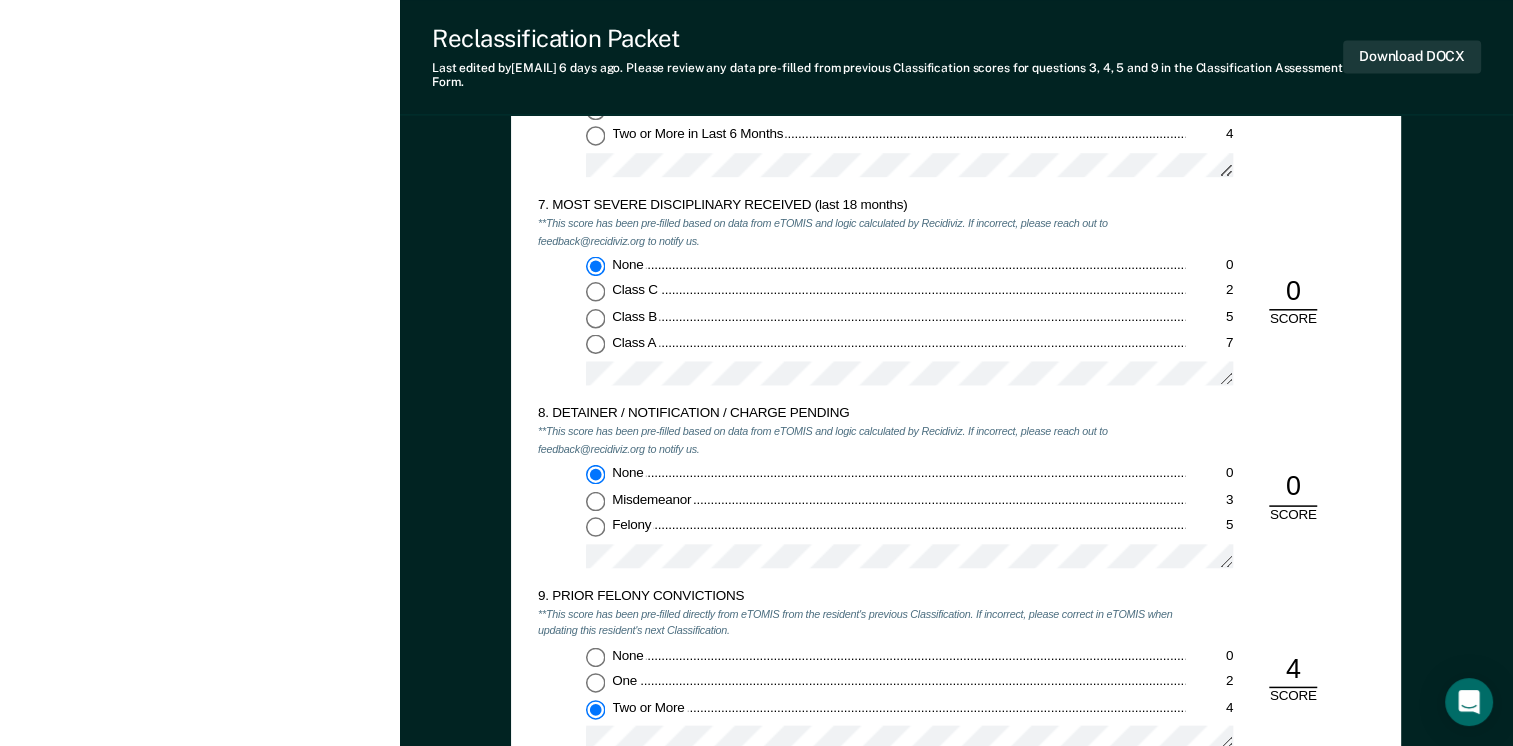 scroll, scrollTop: 2800, scrollLeft: 0, axis: vertical 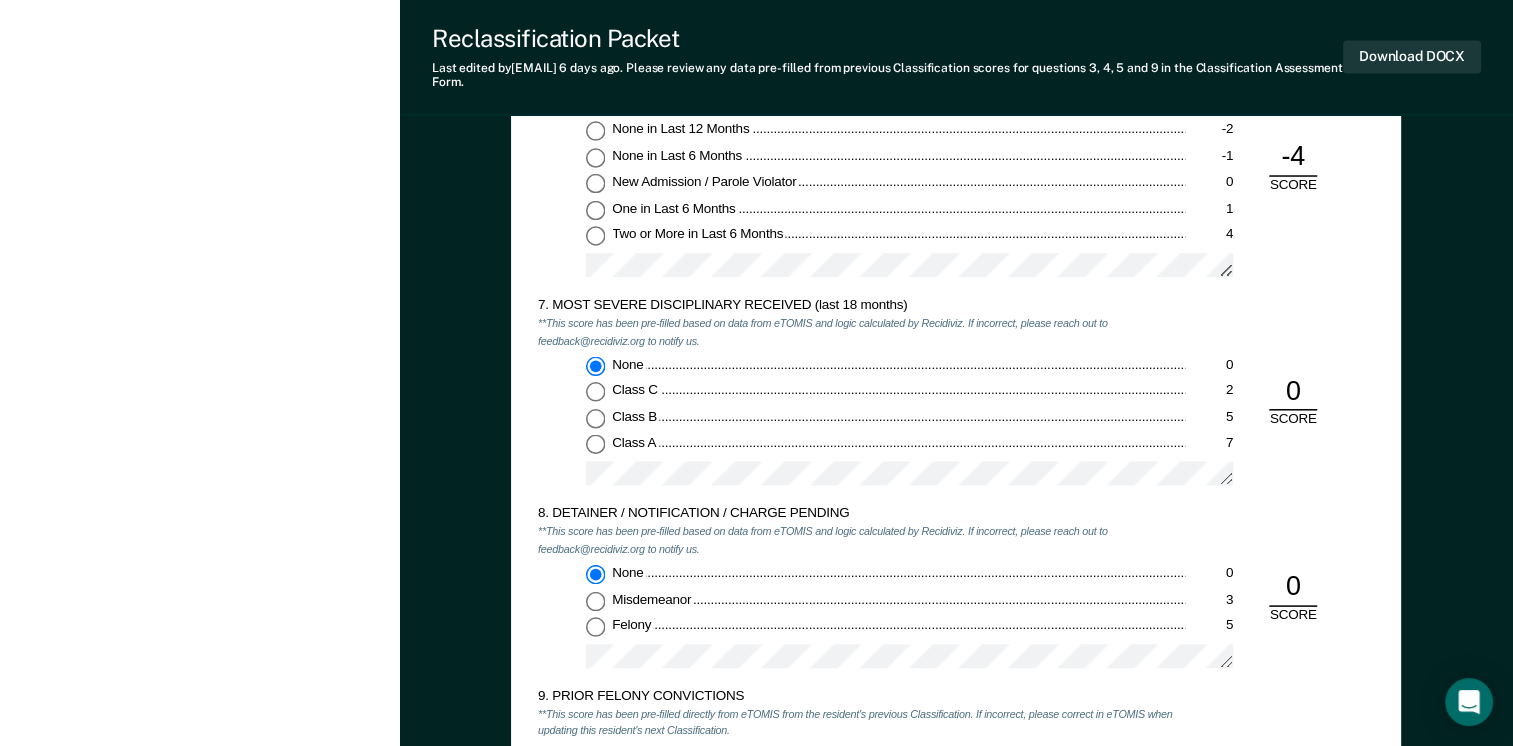 click on "5. ESCAPE HISTORY (WITHIN LAST 5 YEARS OF INCARCERATION) **This score has been pre-filled directly from eTOMIS from the resident's previous Classification. If incorrect, please correct in eTOMIS when updating this resident's next Classification. No escapes or attempts -2 Escape or attempt from minimum custody, no actual or threatened violence: over 1 year ago 0 Escape or attempt from minimum custody, no actual or threatened violence: within the last year 1 Escape or attempt from medium or above custody, or from minimum custody with actual or threatened violence: over 1 year ago 5 Escape or attempt from medium or above custody, or from minimum custody with actual or threatened violence: within last year 7 -2 SCORE 6. DISCIPLINARY REPORTS – GUILTY **This score has been pre-filled based on data from eTOMIS and logic calculated by Recidiviz. If incorrect, please reach out to feedback@recidiviz.org to notify us. None in Last 18 Months -4 None in Last 12 Months -2 None in Last 6 Months -1 0 One in Last 6 Months 1" at bounding box center [956, 368] 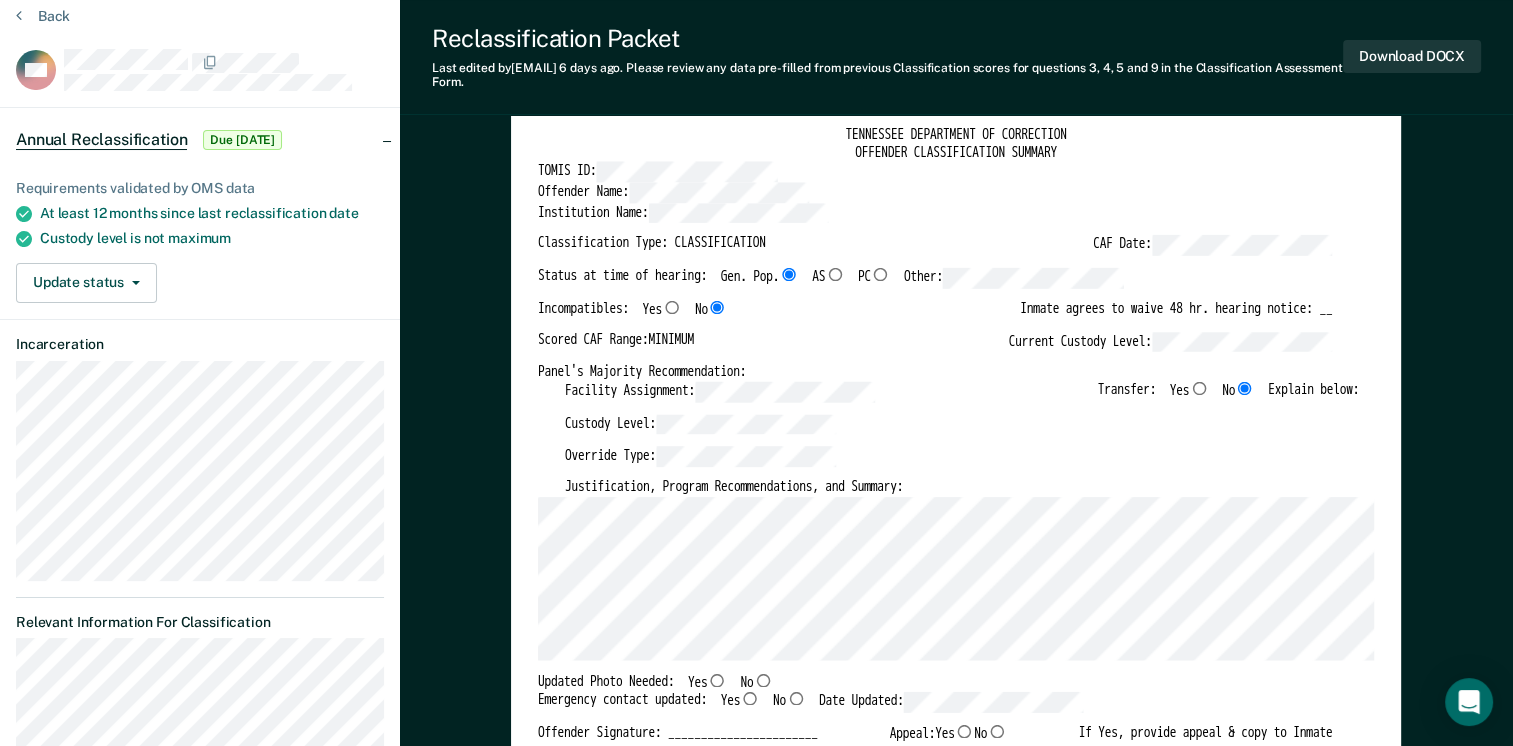 scroll, scrollTop: 200, scrollLeft: 0, axis: vertical 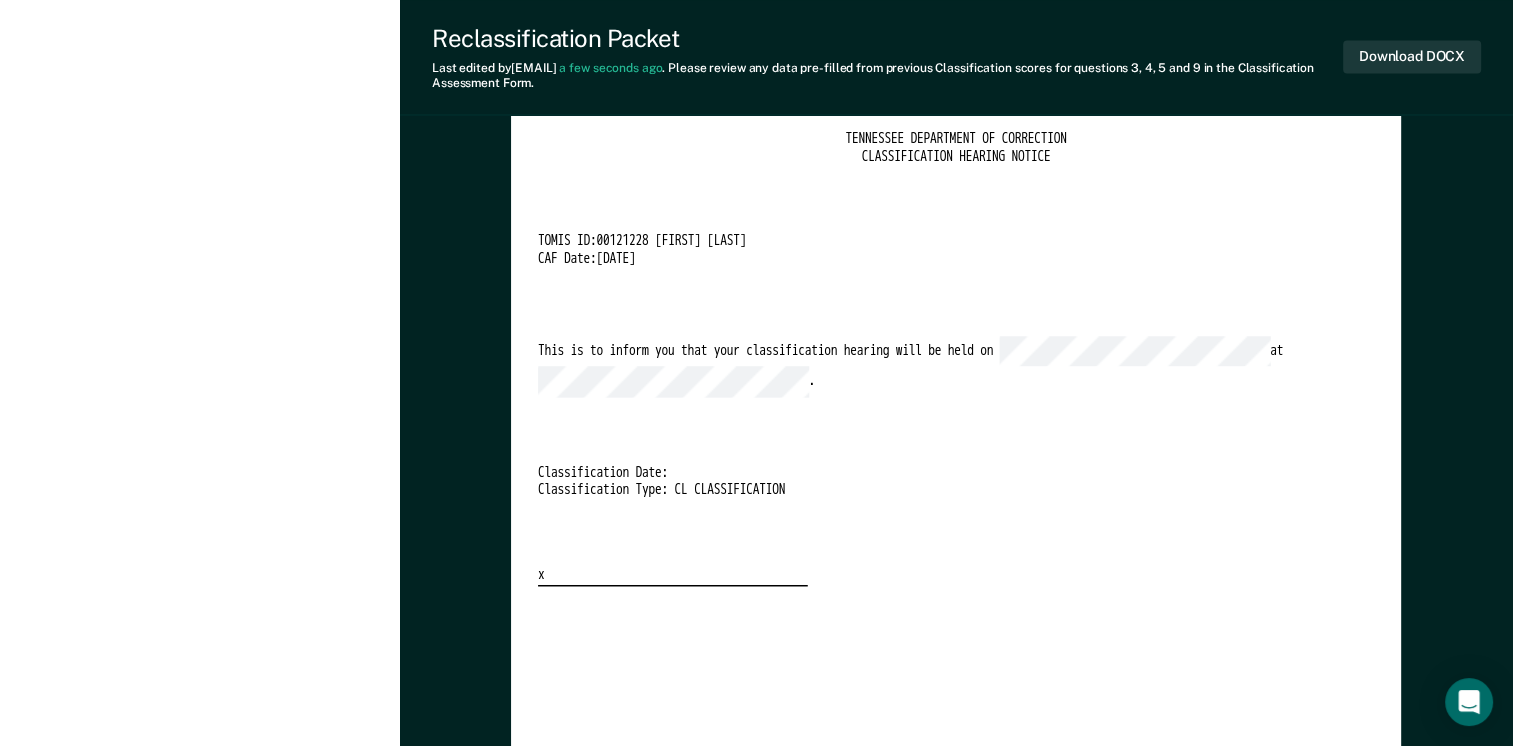 click on "TENNESSEE DEPARTMENT OF CORRECTION CLASSIFICATION HEARING NOTICE TOMIS ID:  [NUMBER]   [FIRST] [LAST] CAF Date:  [DATE] This is to inform you that your classification hearing will be held on    at   . Classification Date: Classification Type: CL CLASSIFICATION x" at bounding box center (956, 357) 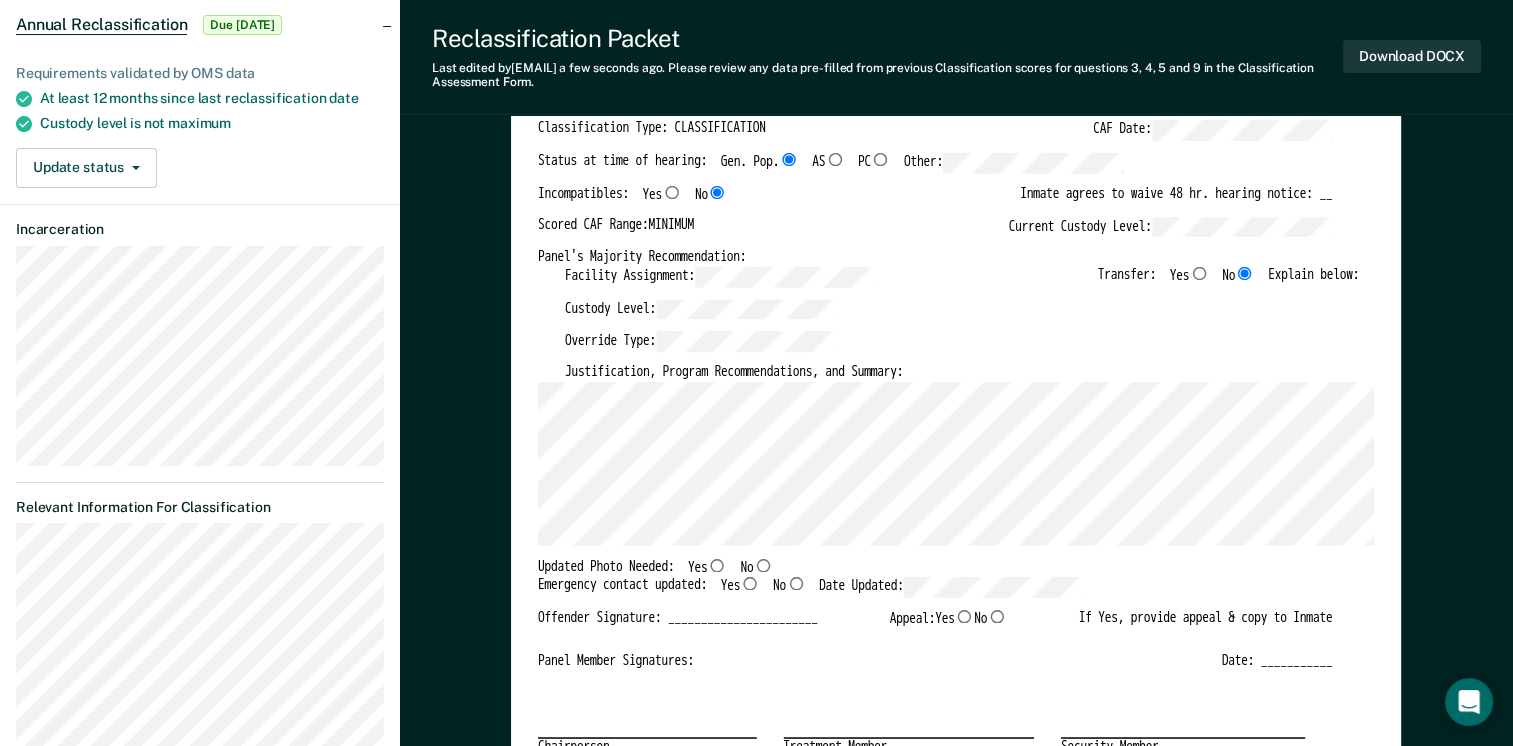 scroll, scrollTop: 200, scrollLeft: 0, axis: vertical 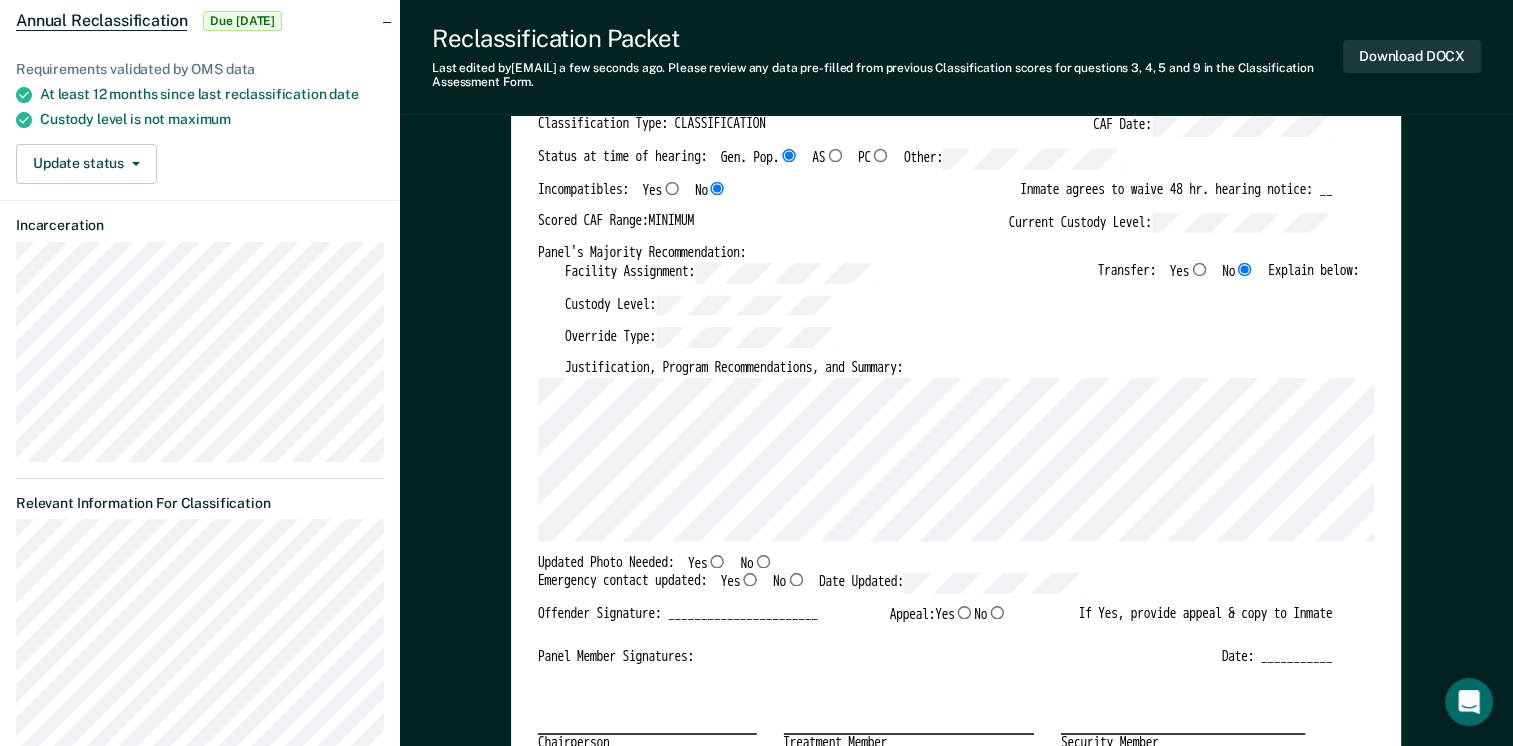 click on "TENNESSEE DEPARTMENT OF CORRECTION OFFENDER CLASSIFICATION SUMMARY TOMIS ID:  Offender Name:  Institution Name:  Classification Type: CLASSIFICATION CAF Date:  Status at time of hearing: Gen. Pop. AS PC Other:   Incompatibles: Yes No Inmate agrees to waive [NUMBER] hr. hearing notice: __ Scored CAF Range: MINIMUM Current Custody Level:  Panel's Majority Recommendation: Facility Assignment: Transfer: Yes No Explain below: Custody Level:  Override Type:  Justification, Program Recommendations, and Summary: Updated Photo Needed: Yes No Emergency contact updated: Yes No Date Updated:  Offender Signature: _______________________ Appeal: Yes No If Yes, provide appeal & copy to Inmate Panel Member Signatures: Date: ___________ Chairperson Treatment Member Security Member If panel member disagrees with majority recommend, state specific reasons: Approving Authority: Signature Date Approve ___ Deny ___ If denied, reasons include:" at bounding box center (956, 561) 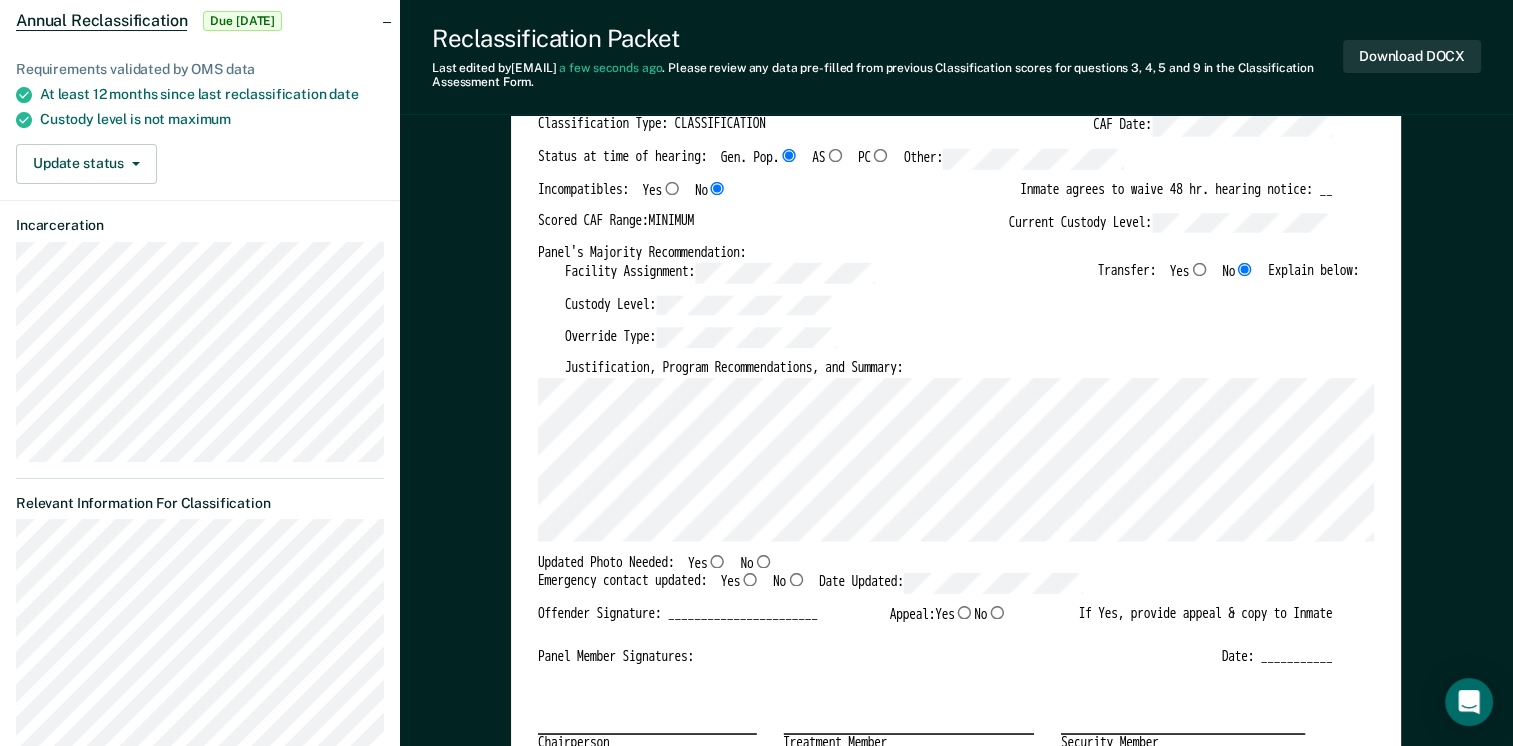 scroll, scrollTop: 0, scrollLeft: 0, axis: both 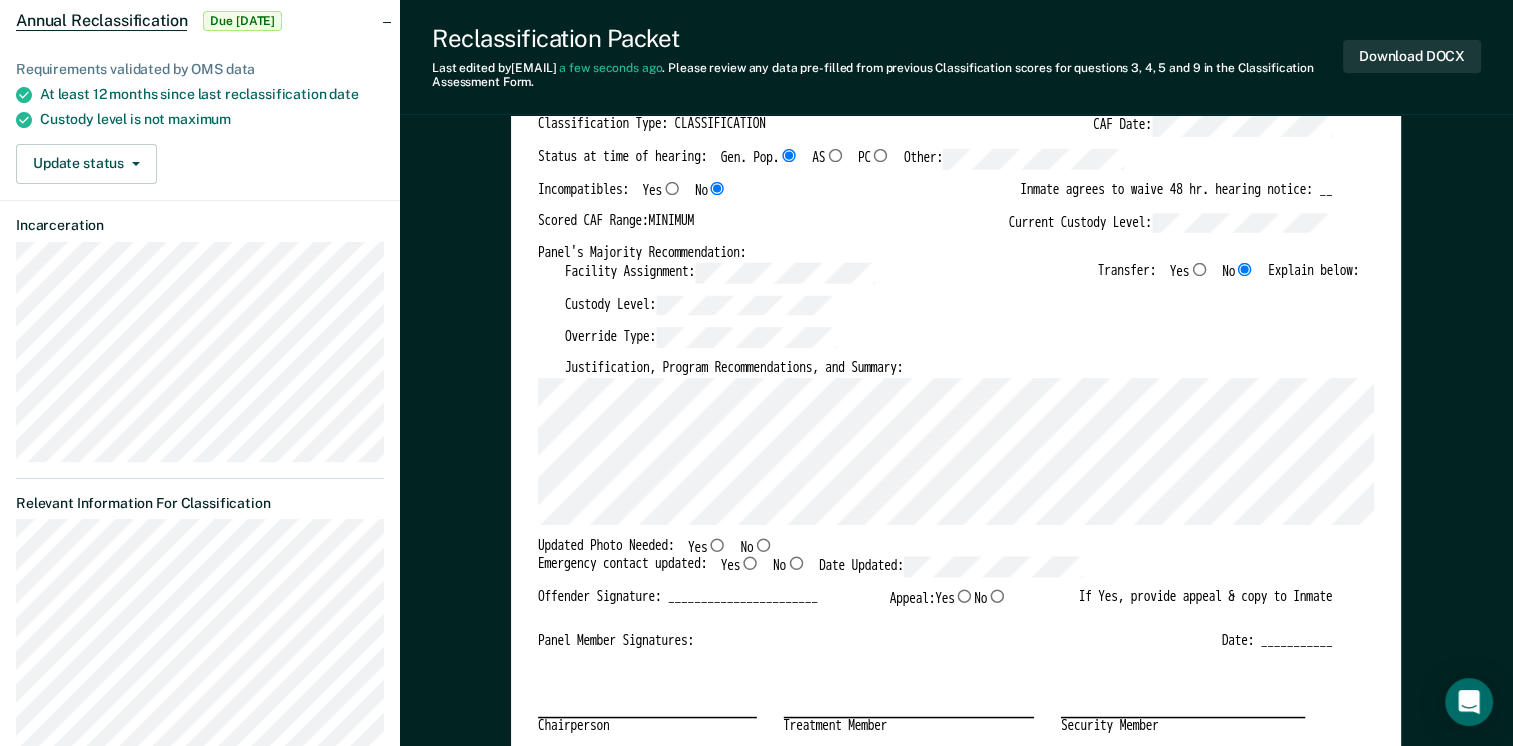 click on "No" at bounding box center (717, 543) 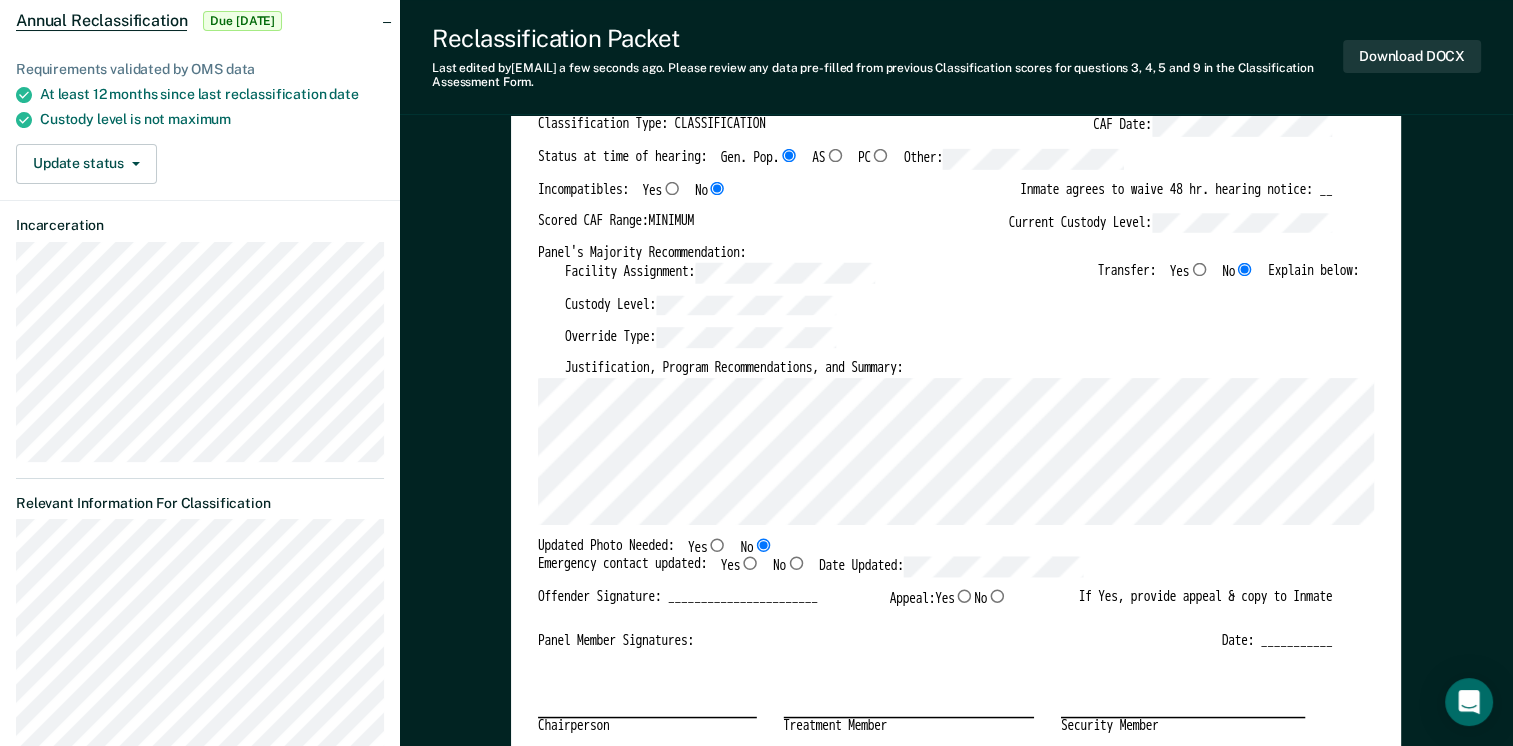 click on "Yes" at bounding box center (788, 155) 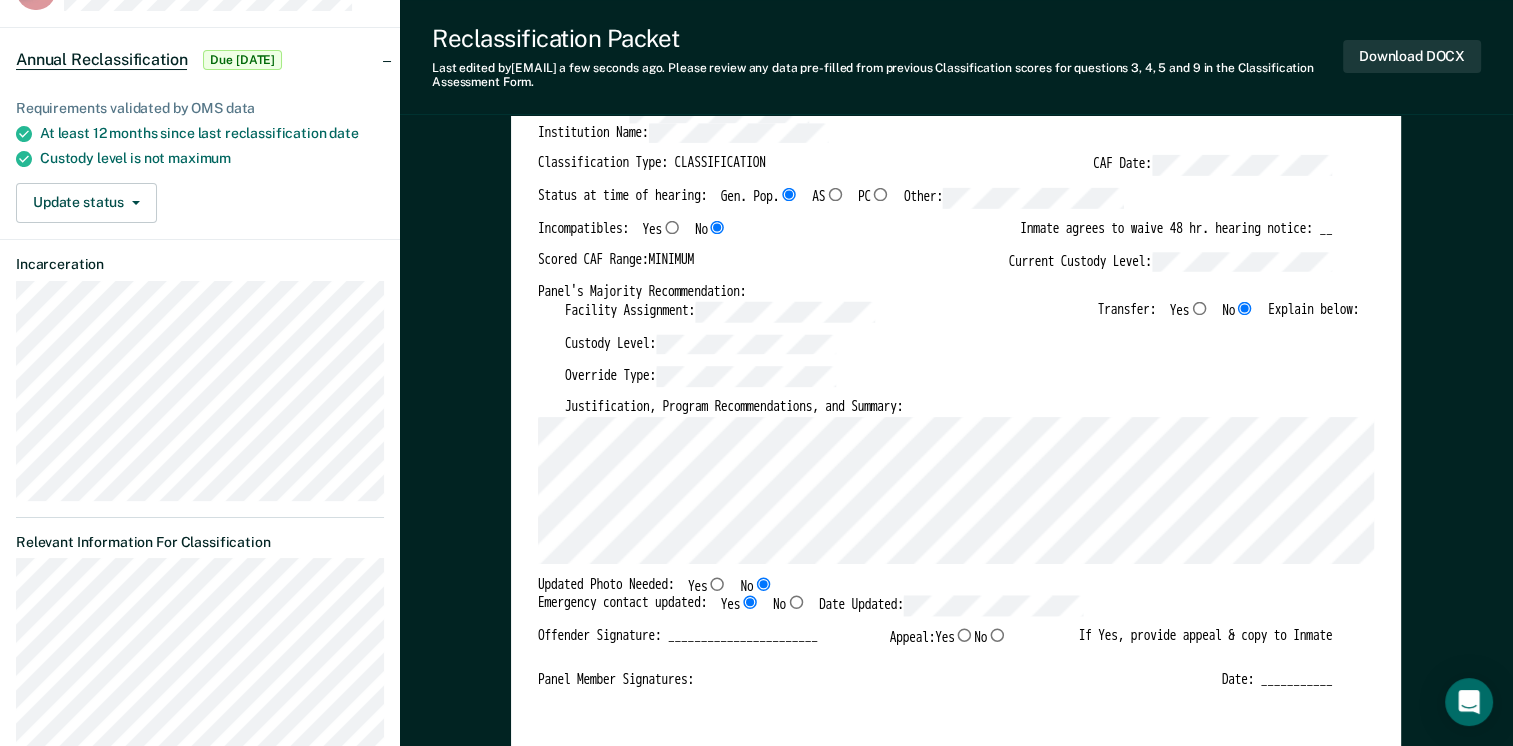 scroll, scrollTop: 0, scrollLeft: 0, axis: both 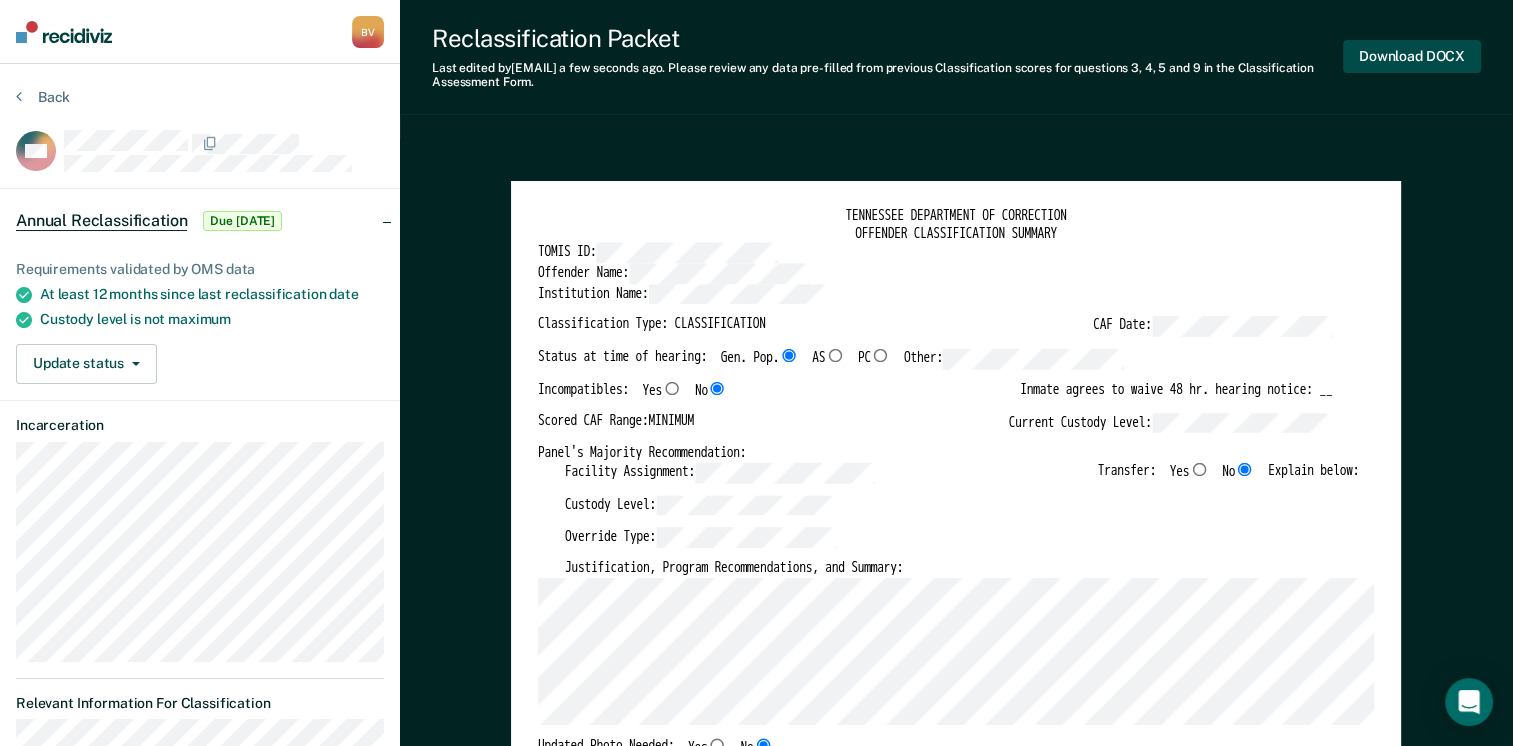 click on "Download DOCX" at bounding box center (1412, 56) 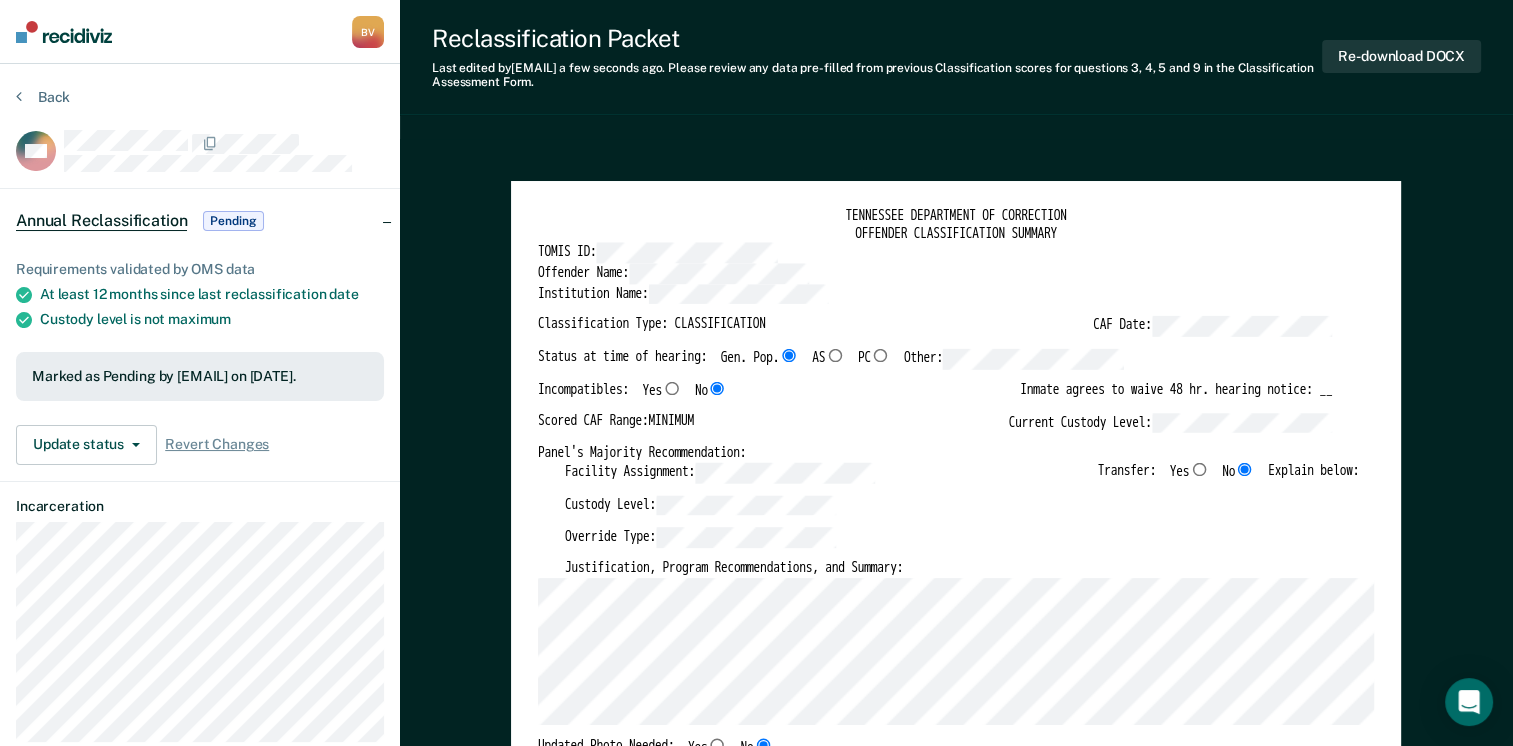 click on "TENNESSEE DEPARTMENT OF CORRECTION OFFENDER CLASSIFICATION SUMMARY TOMIS ID:  Offender Name:  Institution Name:  Classification Type: CLASSIFICATION CAF Date:  Status at time of hearing: Gen. Pop. AS PC Other:   Incompatibles: Yes No Inmate agrees to waive [NUMBER] hr. hearing notice: __ Scored CAF Range: MINIMUM Current Custody Level:  Panel's Majority Recommendation: Facility Assignment: Transfer: Yes No Explain below: Custody Level:  Override Type:  Justification, Program Recommendations, and Summary: Updated Photo Needed: Yes No Emergency contact updated: Yes No Date Updated:  Offender Signature: _______________________ Appeal: Yes No If Yes, provide appeal & copy to Inmate Panel Member Signatures: Date: ___________ Chairperson Treatment Member Security Member If panel member disagrees with majority recommend, state specific reasons: Approving Authority: Signature Date Approve ___ Deny ___ If denied, reasons include: TENNESSEE DEPARTMENT OF CORRECTION  CLASSIFICATION CUSTODY ASSESSMENT  INSTITUTION:   Name: [NUMBER] [NUMBER]" at bounding box center [956, 2637] 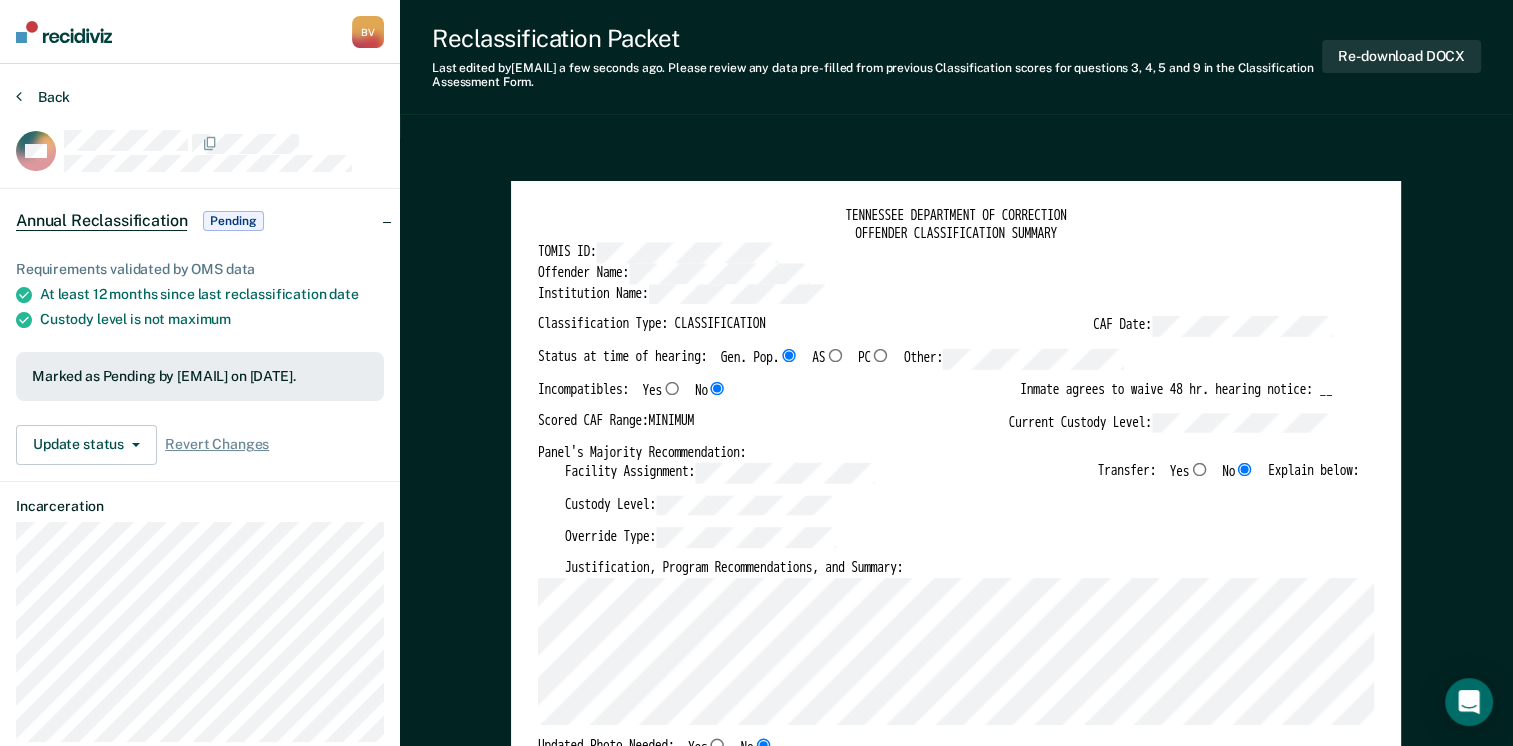 click on "Back" at bounding box center [43, 97] 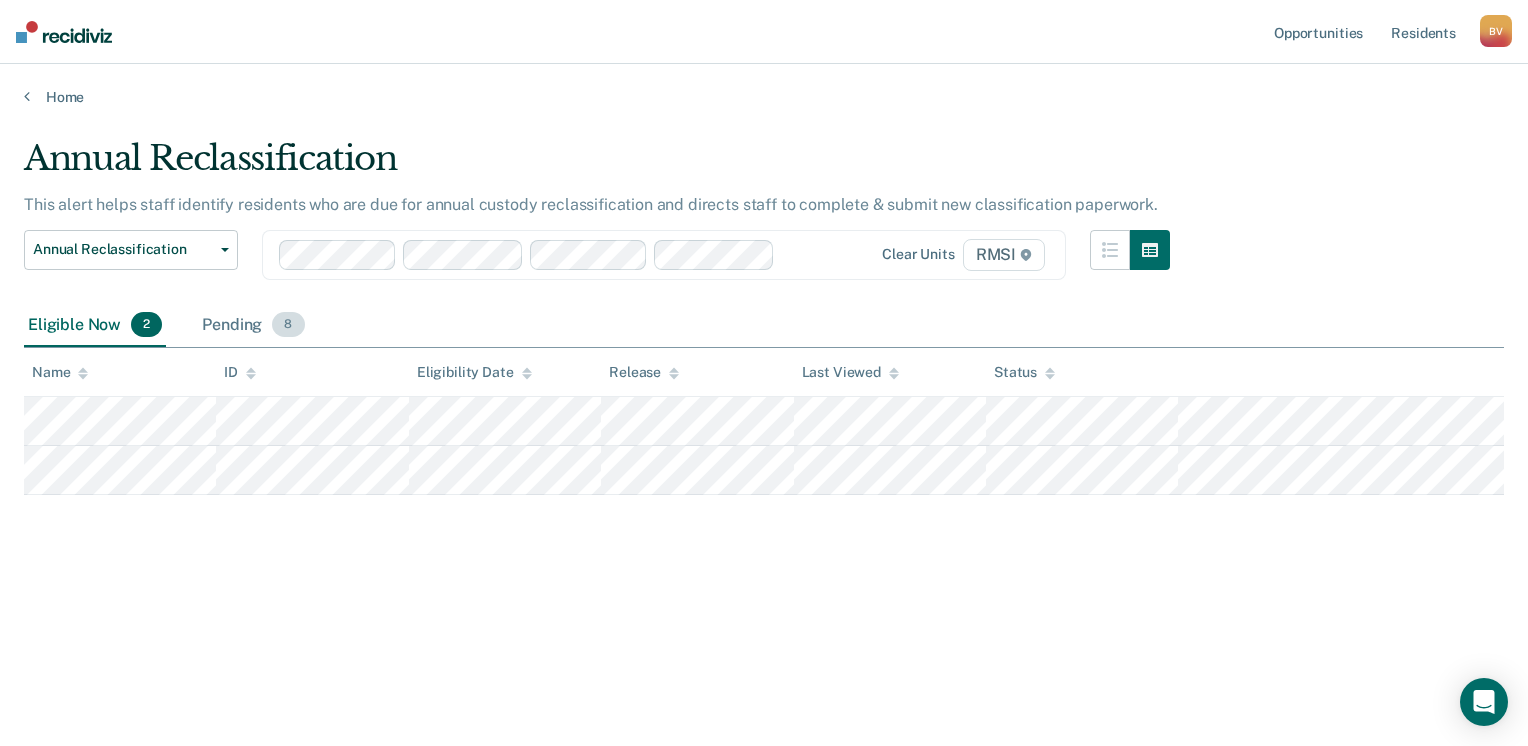 click on "8" at bounding box center [288, 325] 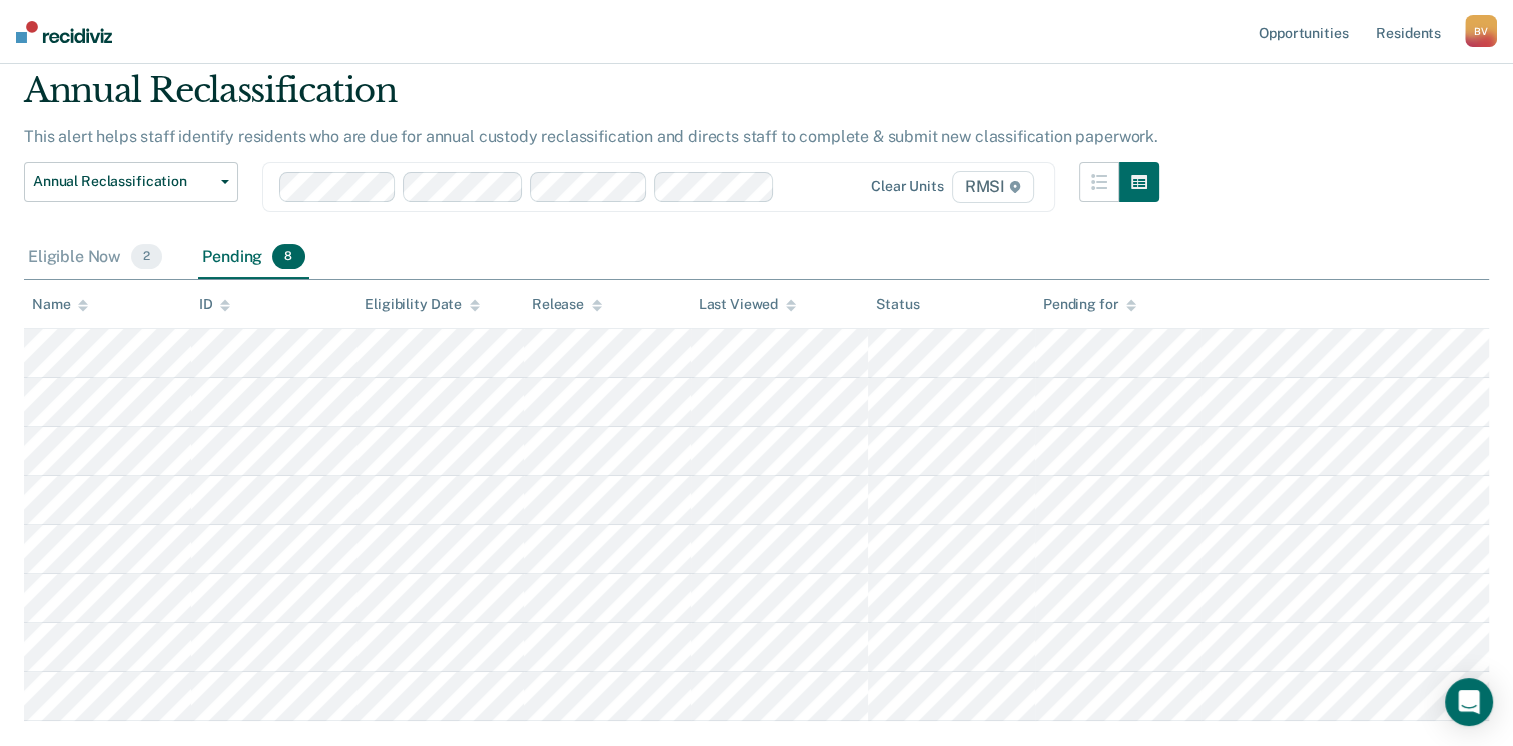 scroll, scrollTop: 184, scrollLeft: 0, axis: vertical 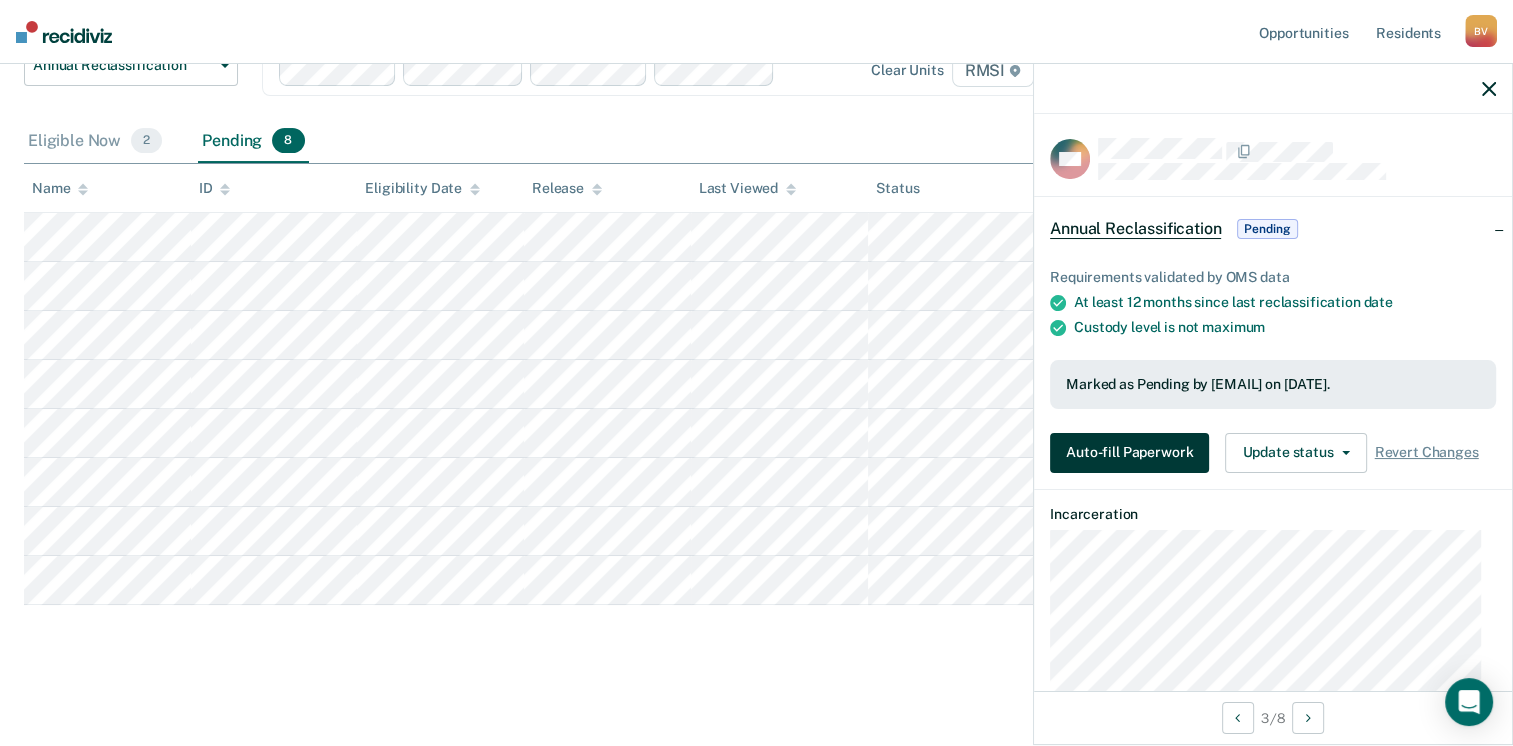click on "Auto-fill Paperwork" at bounding box center [1129, 453] 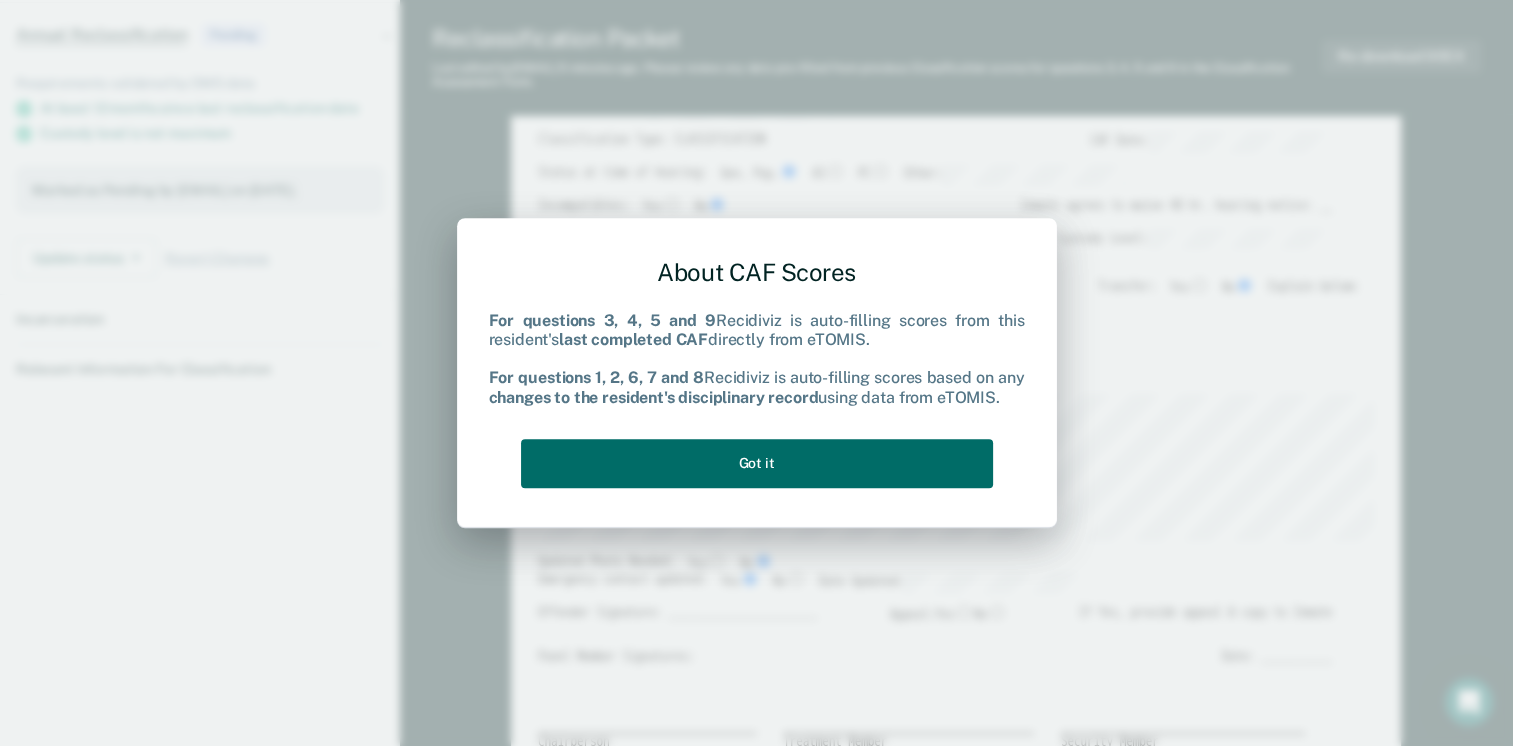 scroll, scrollTop: 0, scrollLeft: 0, axis: both 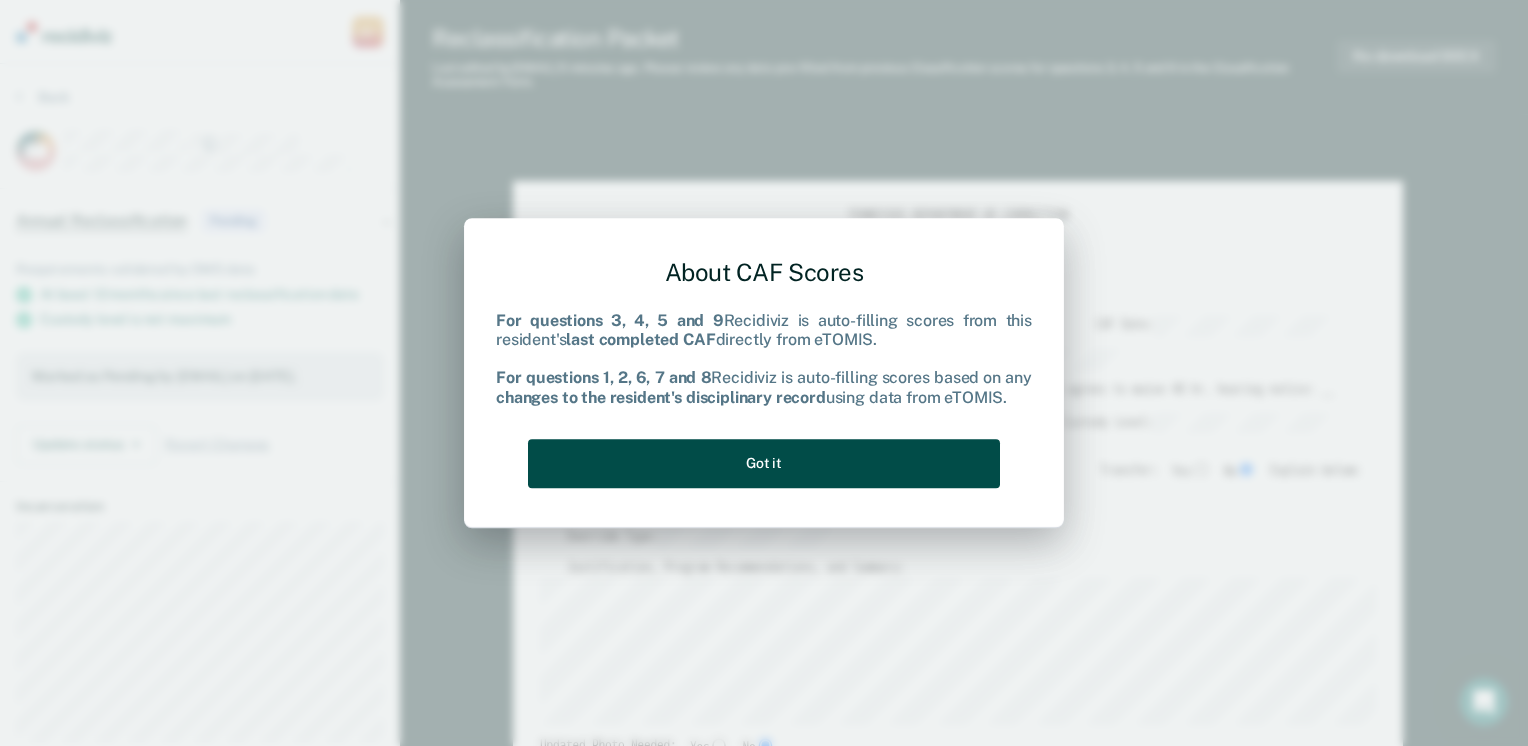 click on "Got it" at bounding box center [764, 463] 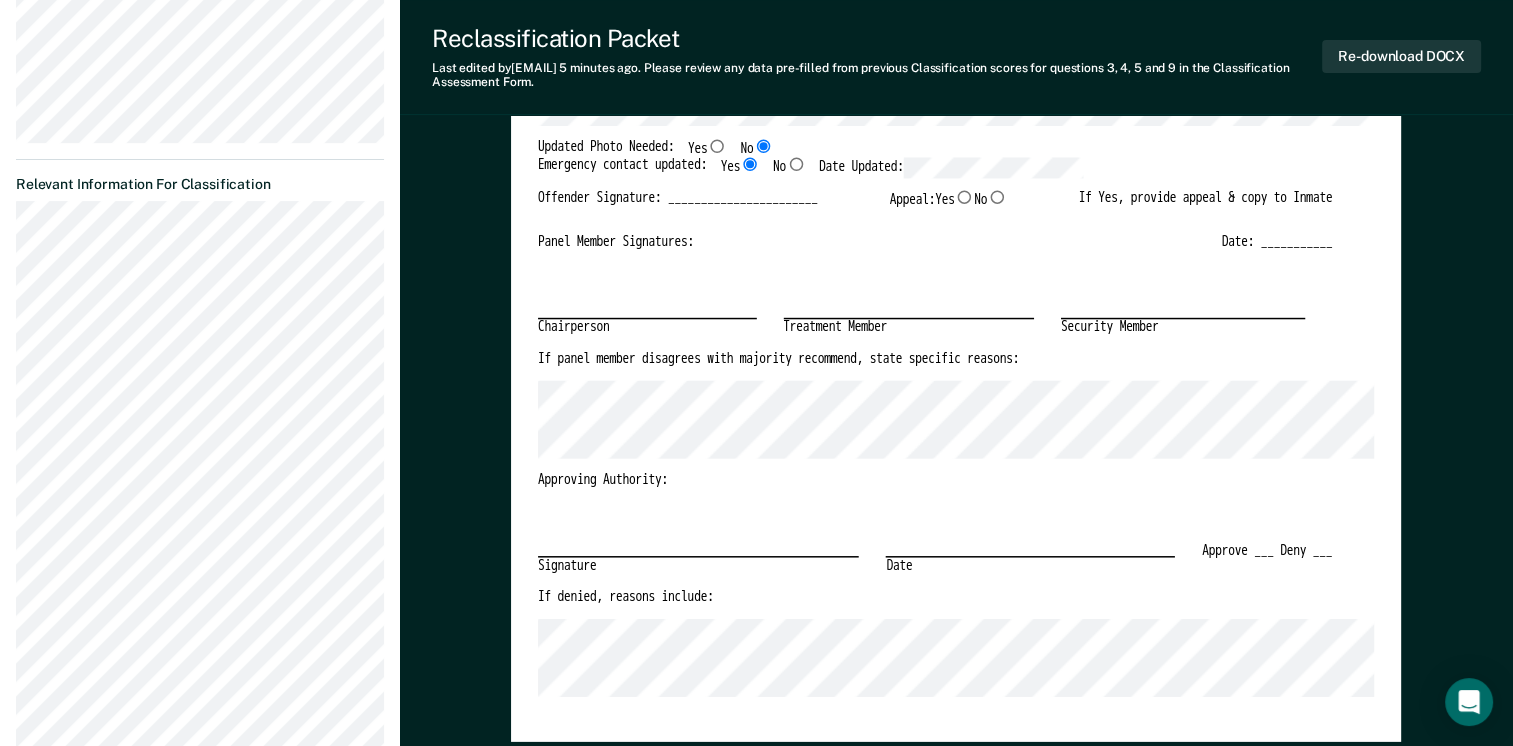 scroll, scrollTop: 300, scrollLeft: 0, axis: vertical 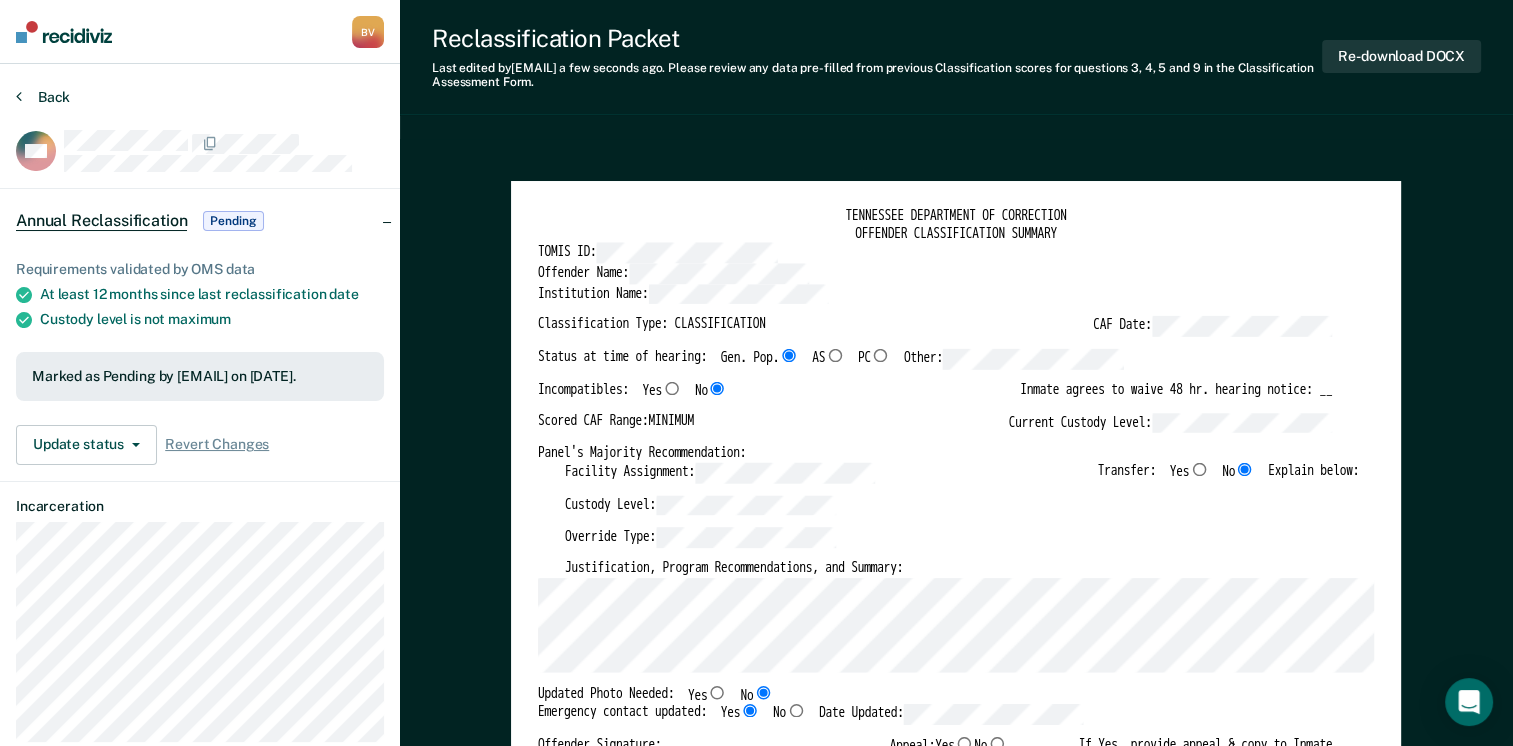 click at bounding box center [19, 96] 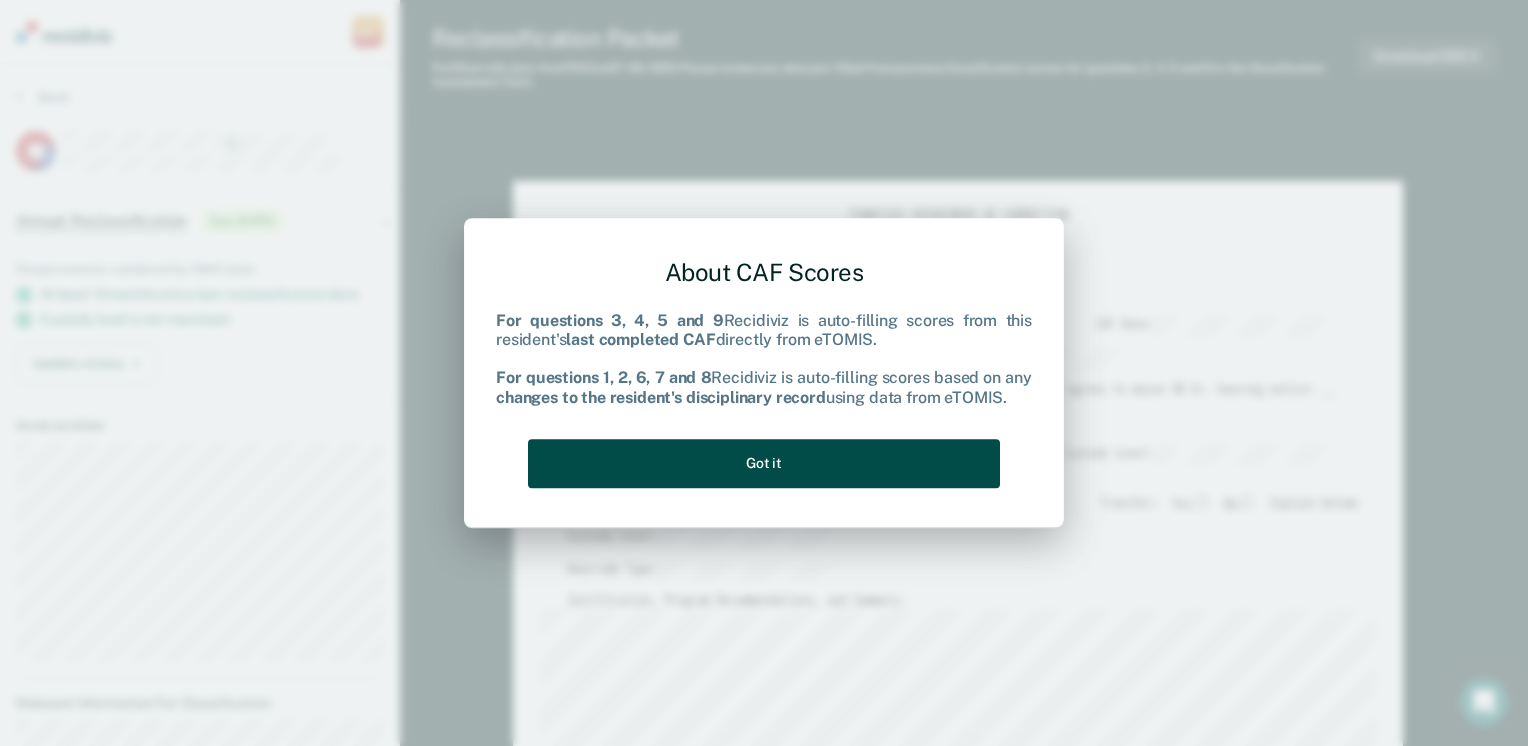 click on "Got it" at bounding box center (764, 463) 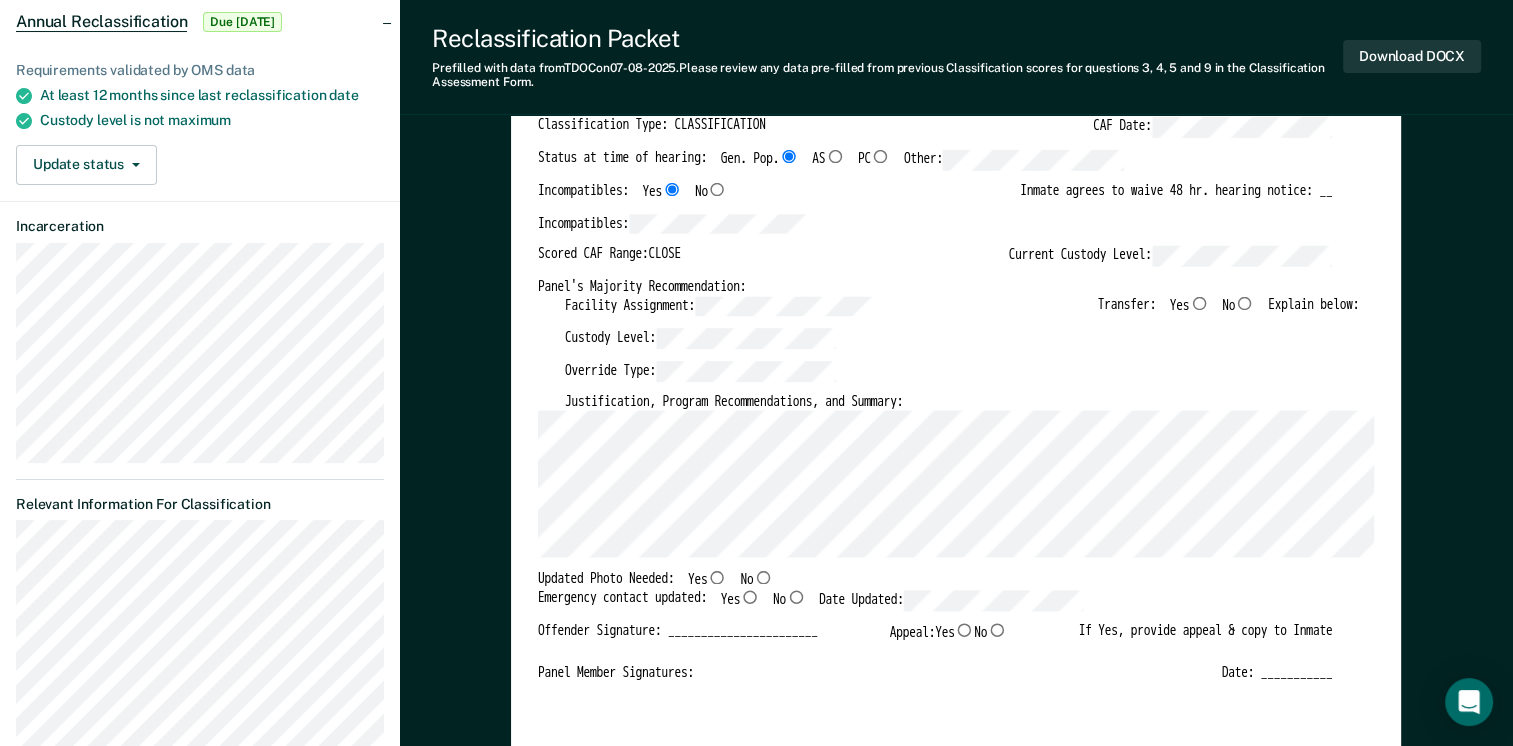 scroll, scrollTop: 200, scrollLeft: 0, axis: vertical 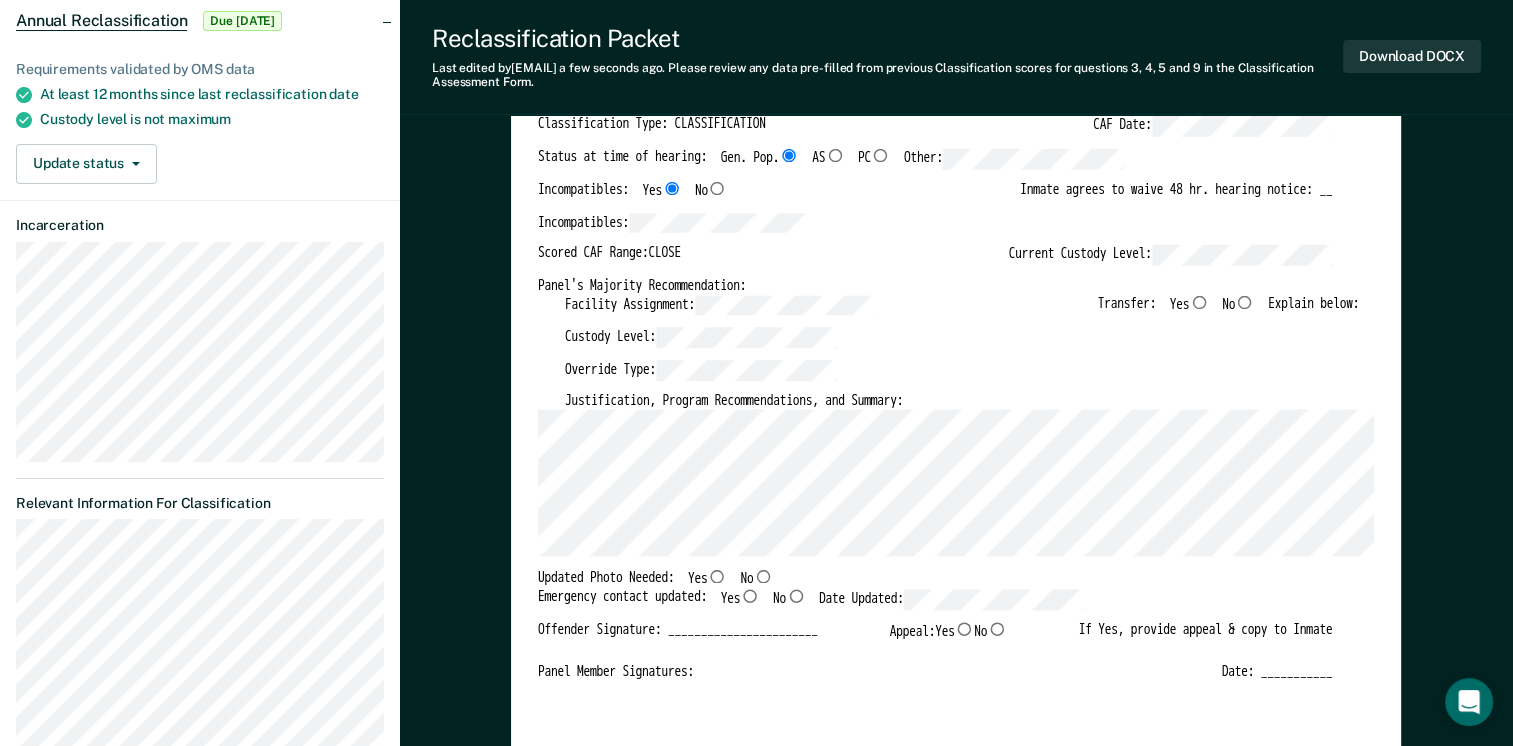 click on "No" at bounding box center [1198, 301] 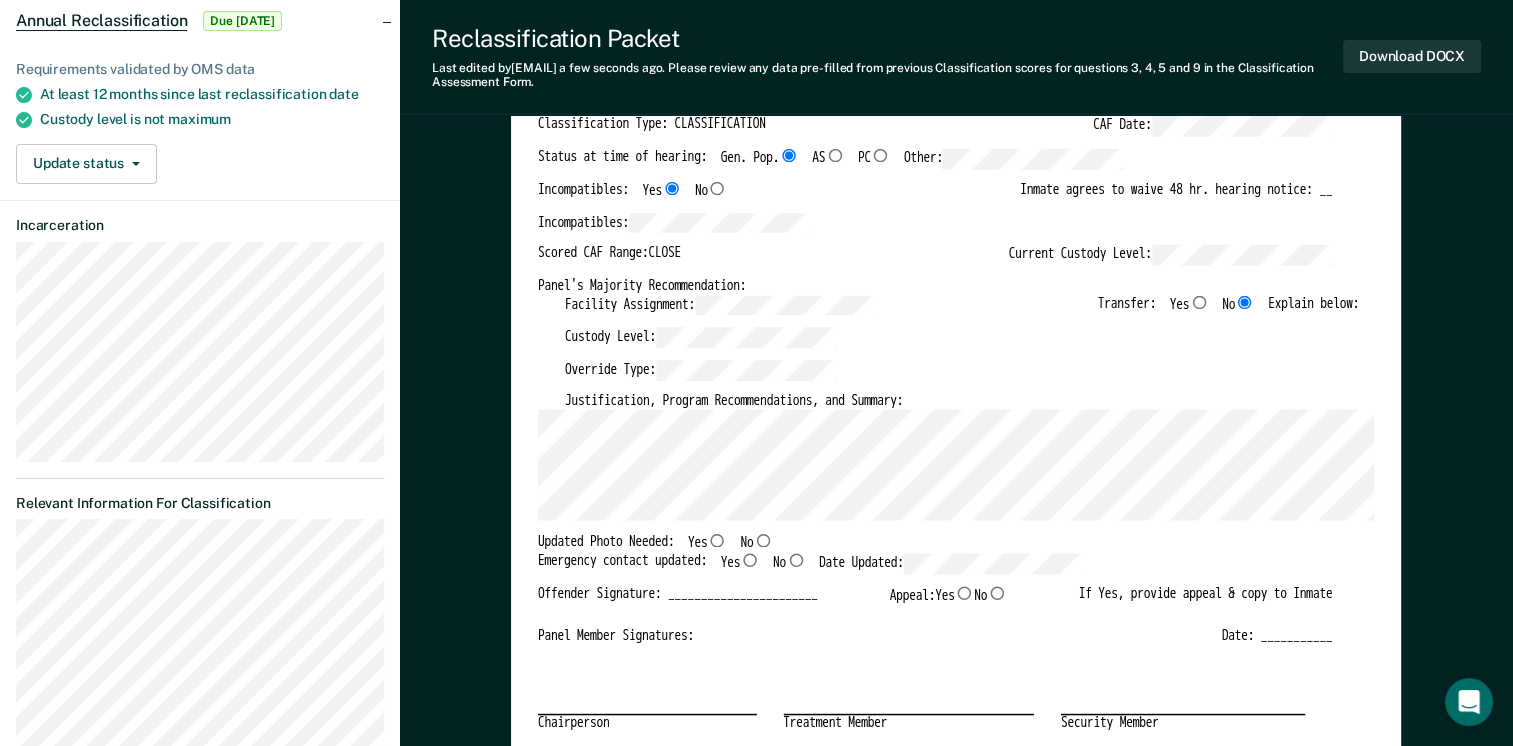 click on "TENNESSEE DEPARTMENT OF CORRECTION OFFENDER CLASSIFICATION SUMMARY TOMIS ID:  Offender Name:  Institution Name:  Classification Type: CLASSIFICATION CAF Date:  Status at time of hearing: Gen. Pop. AS PC Other:   Incompatibles: Yes No Inmate agrees to waive [NUMBER] hr. hearing notice: __ Incompatibles:  Scored CAF Range: CLOSE Current Custody Level:  Panel's Majority Recommendation: Facility Assignment: Transfer: Yes No Explain below: Custody Level:  Override Type:  Justification, Program Recommendations, and Summary: Updated Photo Needed: Yes No Emergency contact updated: Yes No Date Updated:  Offender Signature: _______________________ Appeal: Yes No If Yes, provide appeal & copy to Inmate Panel Member Signatures: Date: ___________ Chairperson Treatment Member Security Member If panel member disagrees with majority recommend, state specific reasons: Approving Authority: Signature Date Approve ___ Deny ___ If denied, reasons include:" at bounding box center [956, 550] 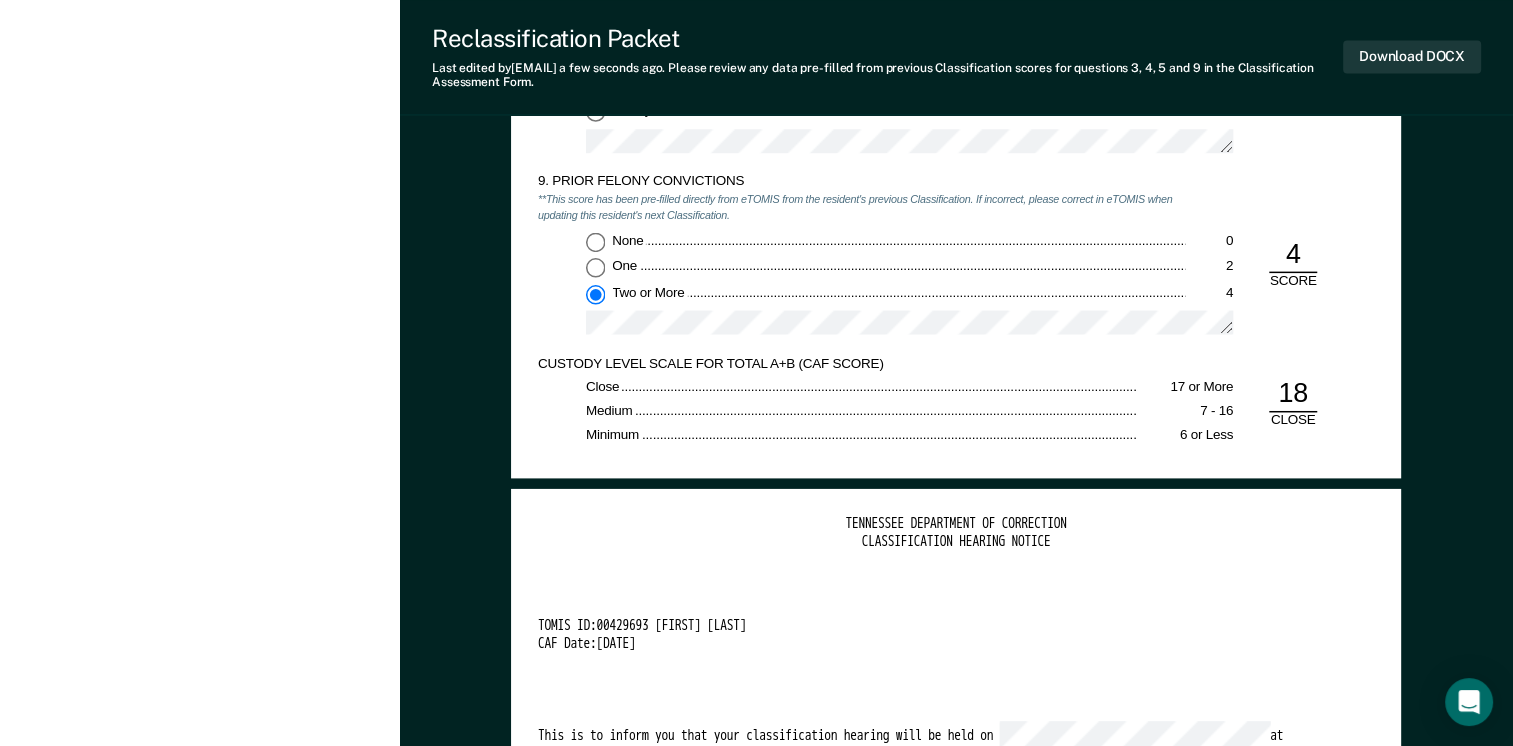 scroll, scrollTop: 3400, scrollLeft: 0, axis: vertical 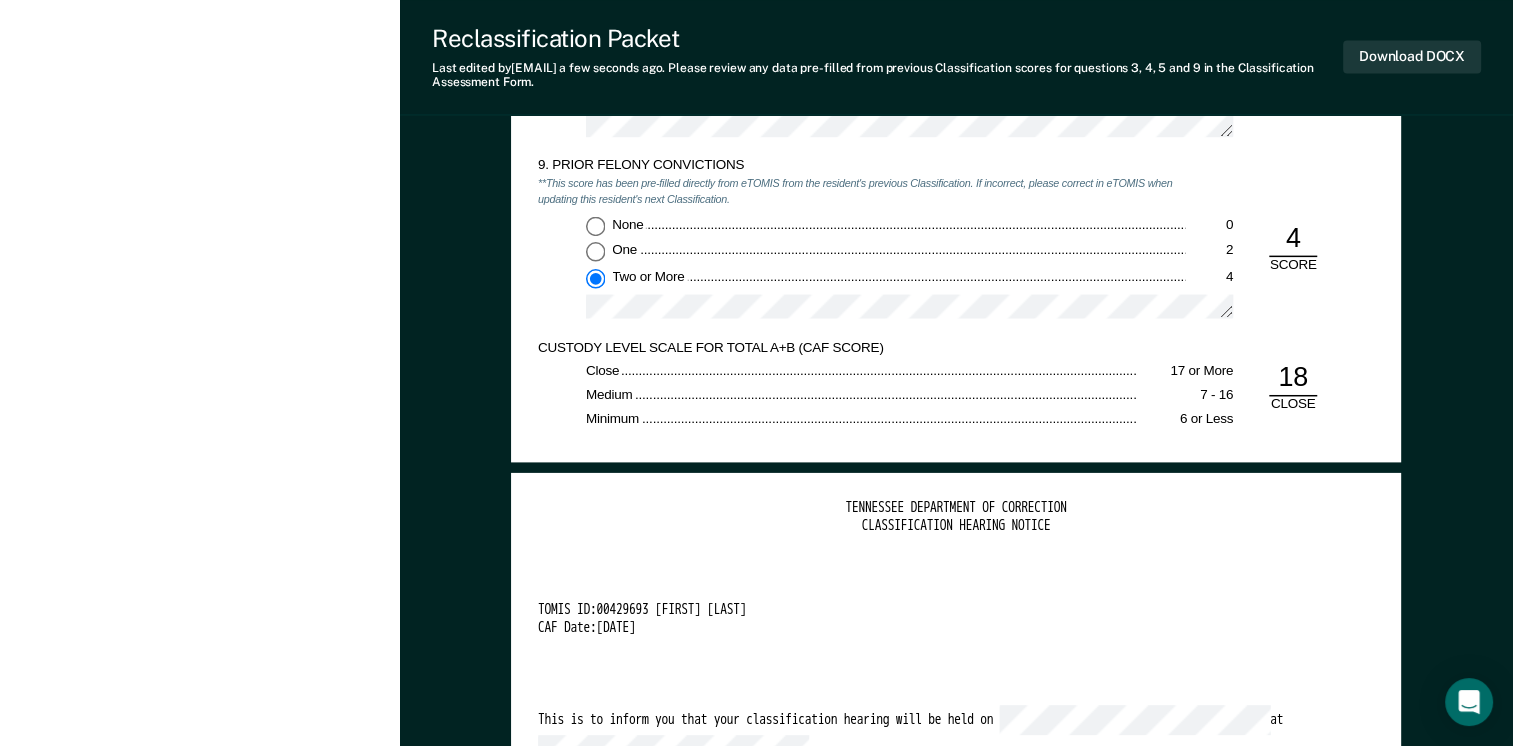 drag, startPoint x: 1143, startPoint y: 727, endPoint x: 953, endPoint y: 581, distance: 239.61636 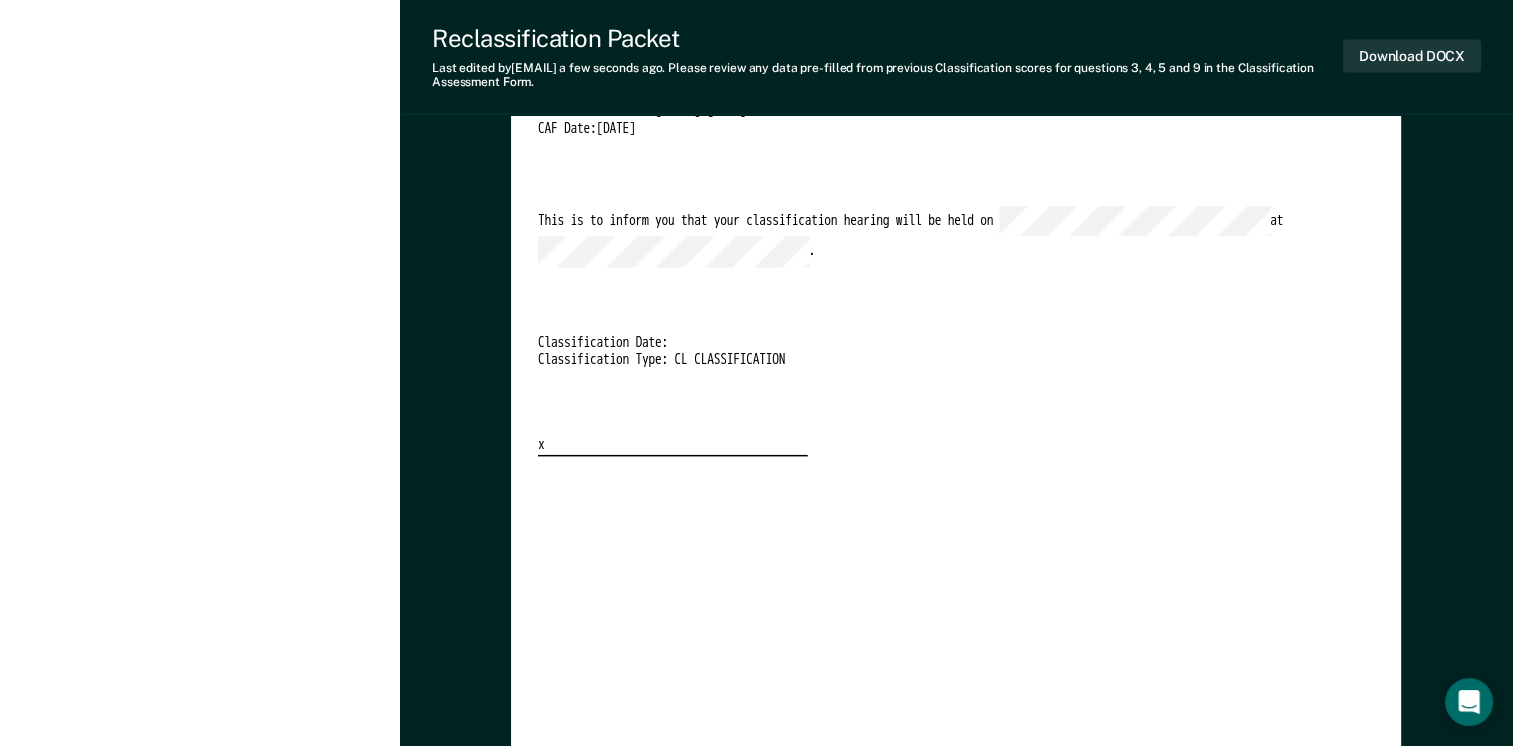 scroll, scrollTop: 3900, scrollLeft: 0, axis: vertical 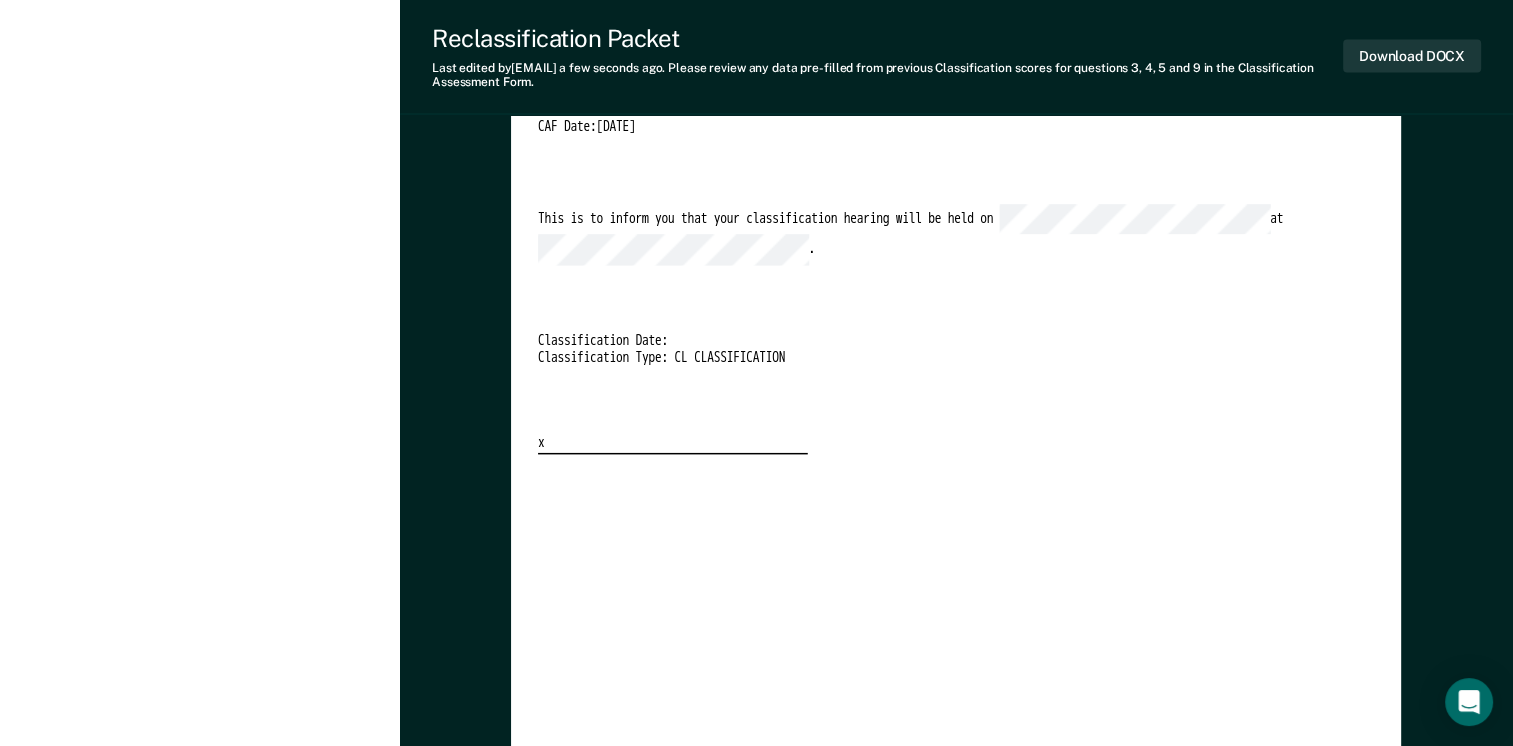 click on "TENNESSEE DEPARTMENT OF CORRECTION CLASSIFICATION HEARING NOTICE TOMIS ID:  [NUMBER]   [FIRST] [LAST] CAF Date:  [DATE] This is to inform you that your classification hearing will be held on    at   . Classification Date: Classification Type: CL CLASSIFICATION x" at bounding box center [956, 226] 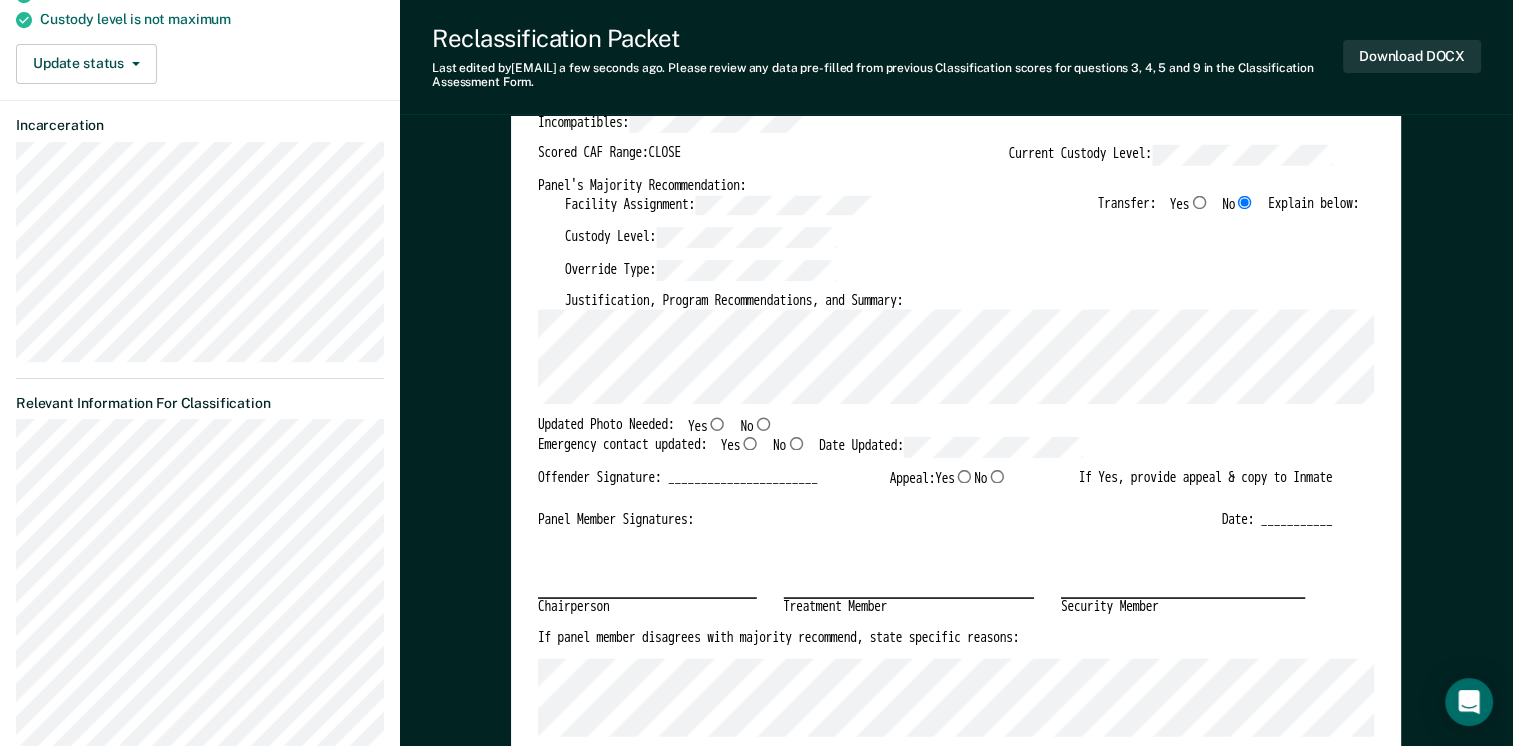 scroll, scrollTop: 500, scrollLeft: 0, axis: vertical 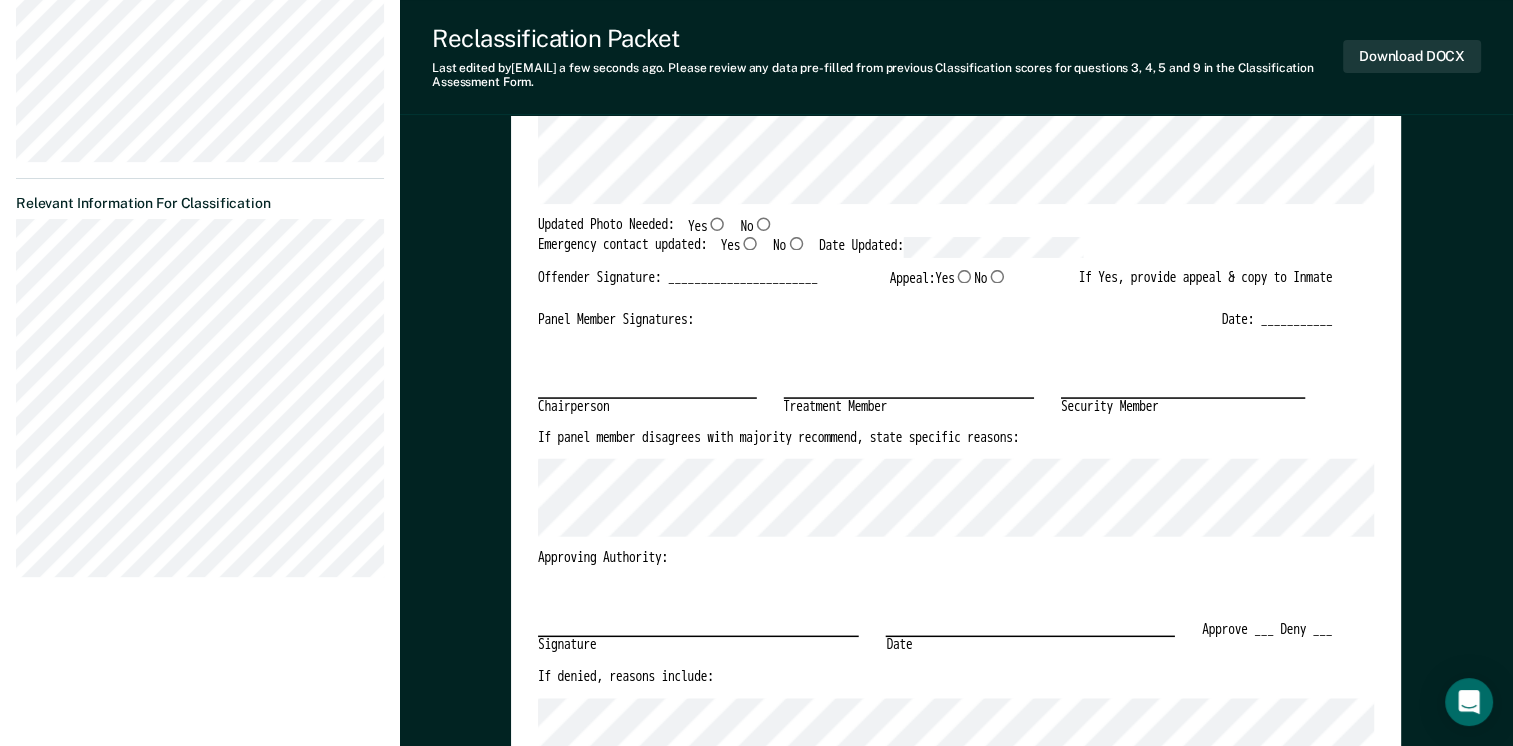 click on "TENNESSEE DEPARTMENT OF CORRECTION OFFENDER CLASSIFICATION SUMMARY TOMIS ID:  Offender Name:  Institution Name:  Classification Type: CLASSIFICATION CAF Date:  Status at time of hearing: Gen. Pop. AS PC Other:   Incompatibles: Yes No Inmate agrees to waive [NUMBER] hr. hearing notice: __ Incompatibles:  Scored CAF Range: CLOSE Current Custody Level:  Panel's Majority Recommendation: Facility Assignment: Transfer: Yes No Explain below: Custody Level:  Override Type:  Justification, Program Recommendations, and Summary: Updated Photo Needed: Yes No Emergency contact updated: Yes No Date Updated:  Offender Signature: _______________________ Appeal: Yes No If Yes, provide appeal & copy to Inmate Panel Member Signatures: Date: ___________ Chairperson Treatment Member Security Member If panel member disagrees with majority recommend, state specific reasons: Approving Authority: Signature Date Approve ___ Deny ___ If denied, reasons include:" at bounding box center [956, 261] 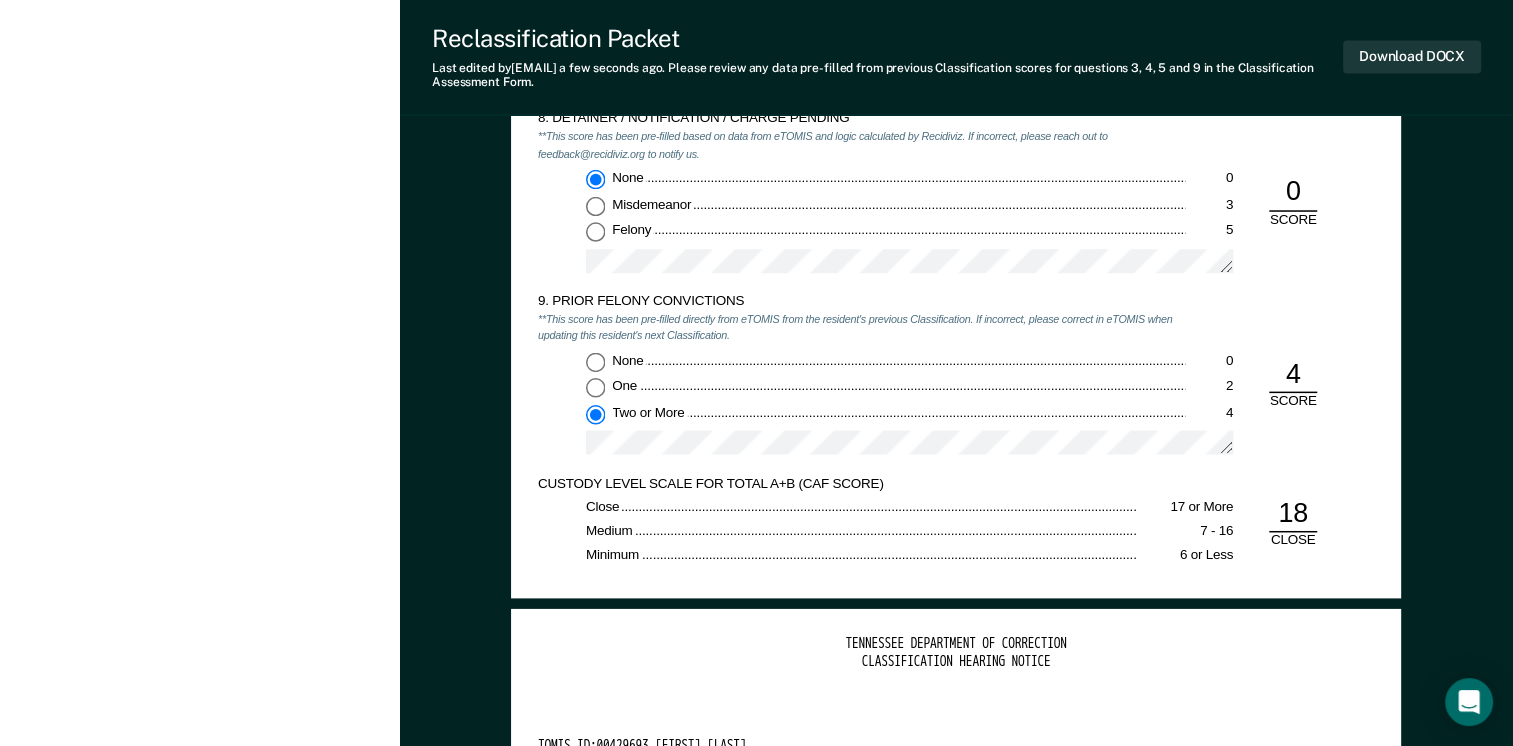 scroll, scrollTop: 3000, scrollLeft: 0, axis: vertical 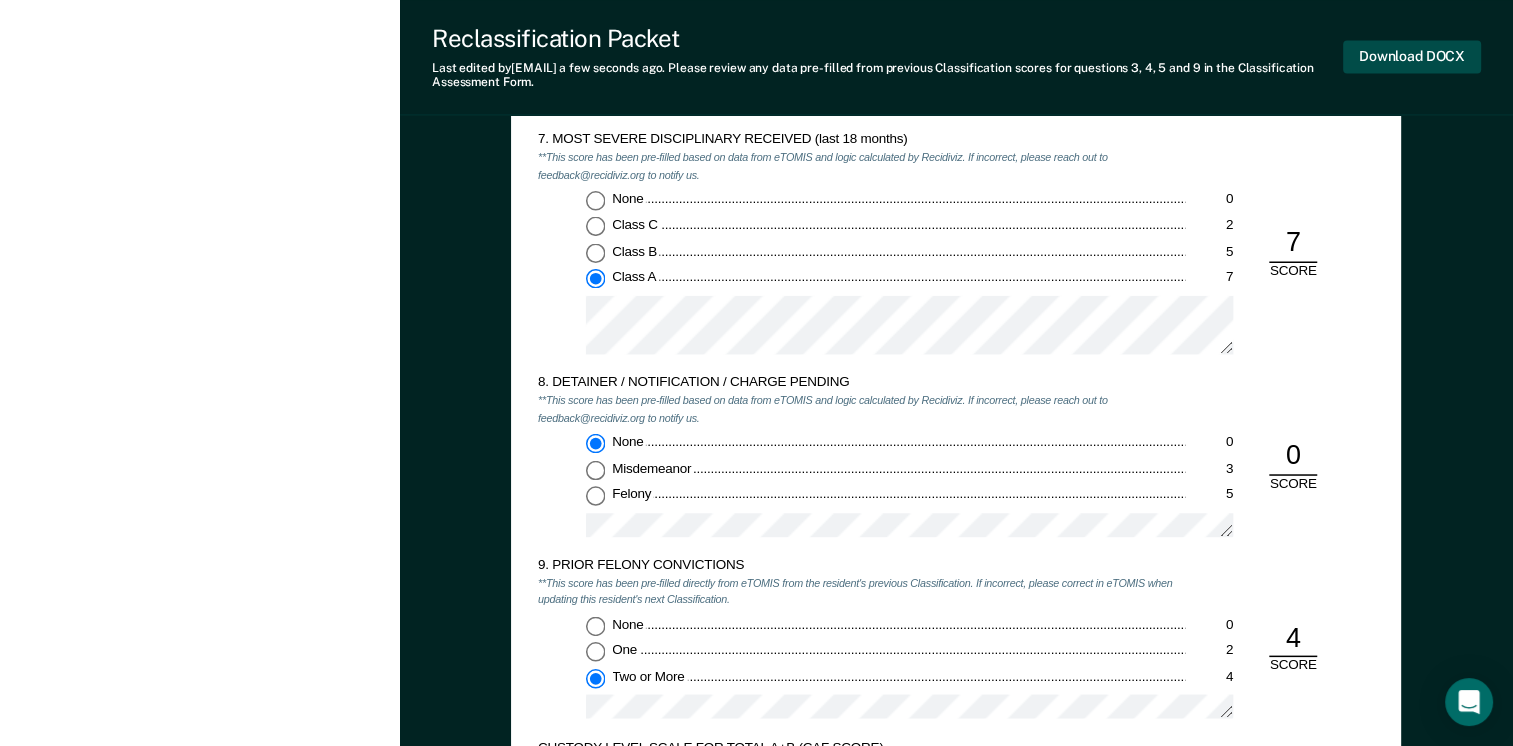 click on "Download DOCX" at bounding box center (1412, 56) 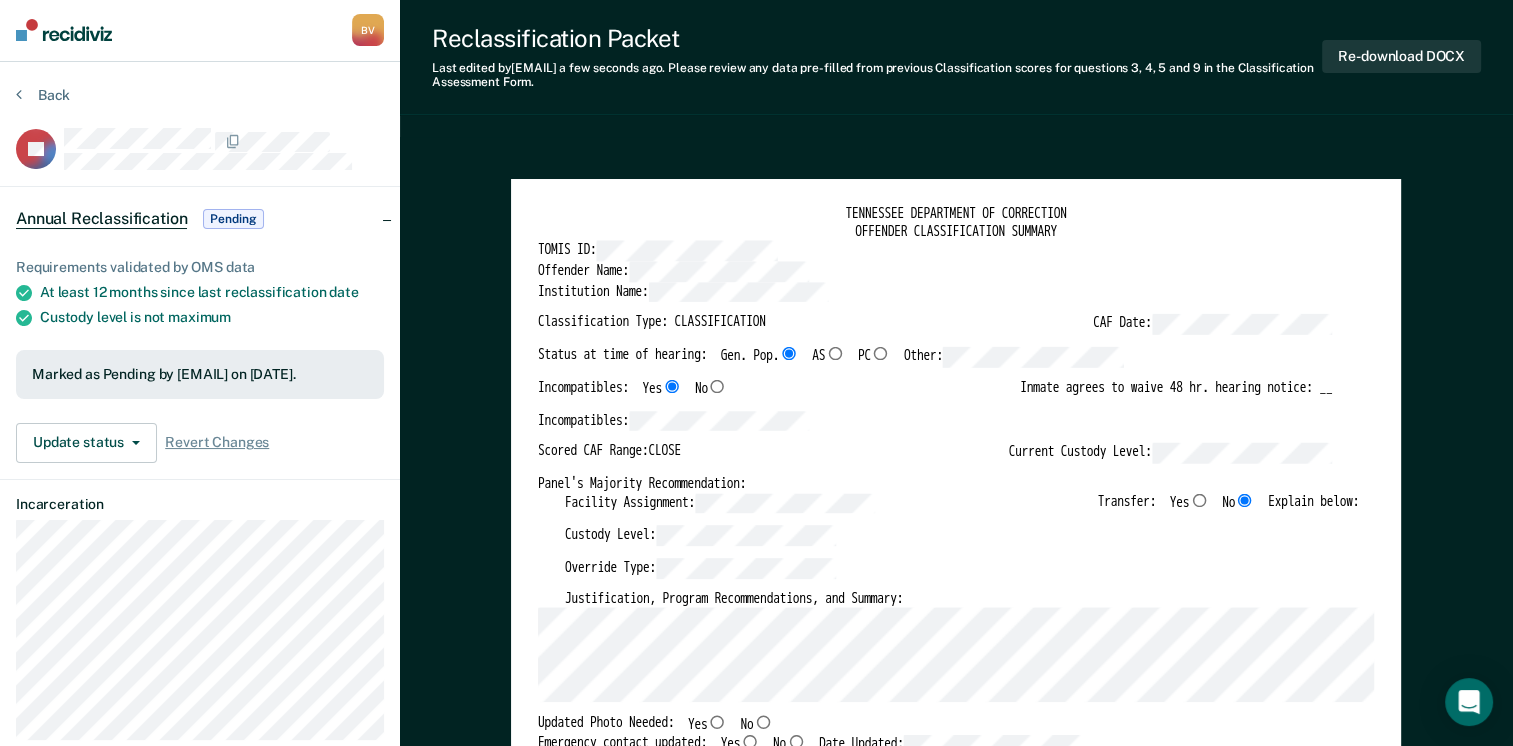scroll, scrollTop: 0, scrollLeft: 0, axis: both 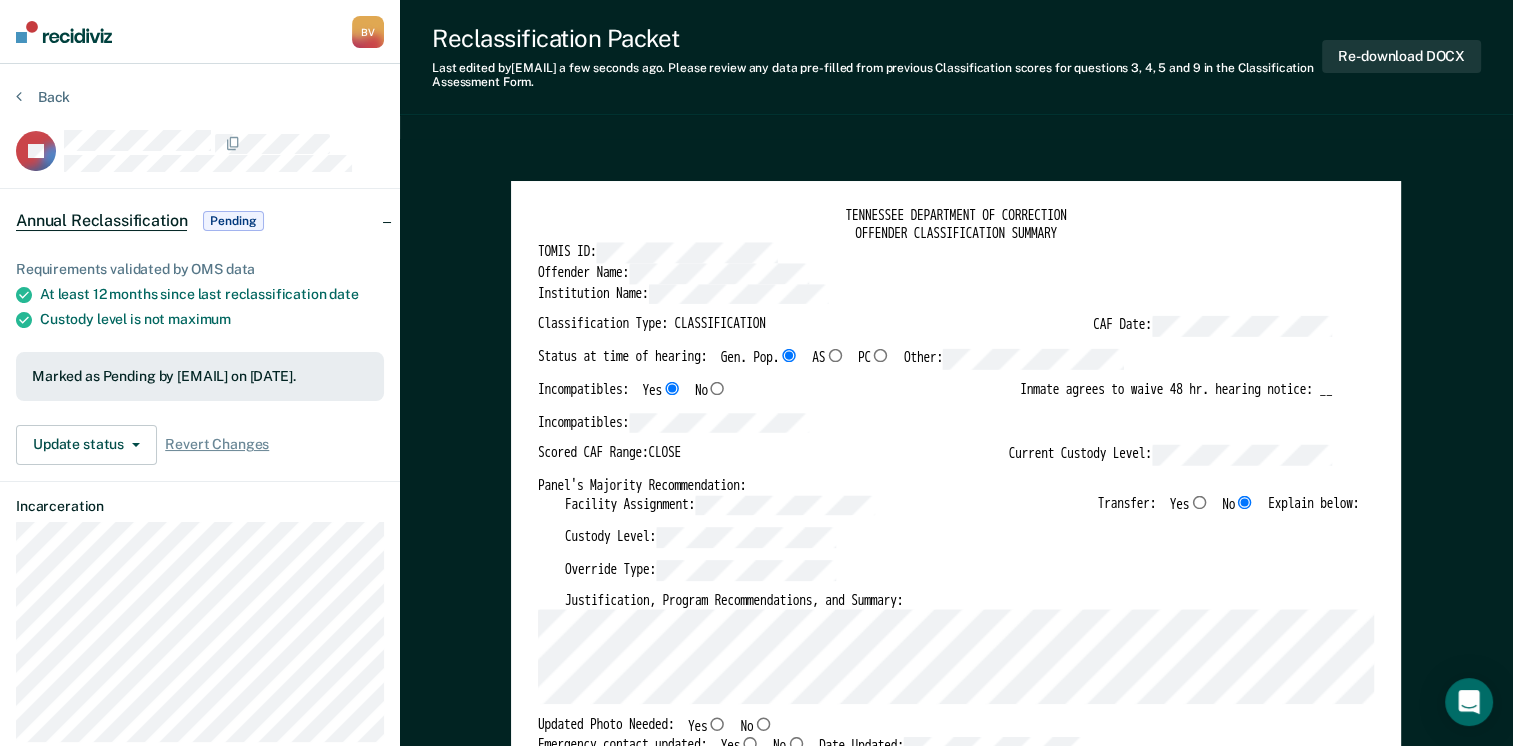click on "Back [INITIALS]   Annual Reclassification Pending Requirements validated by OMS data At least [NUMBER] months since last reclassification   date Custody level is not   maximum Marked as Pending by [EMAIL] on [DATE].   Update status Revert from Pending Revert Changes Incarceration Relevant Information For Classification" at bounding box center (200, 631) 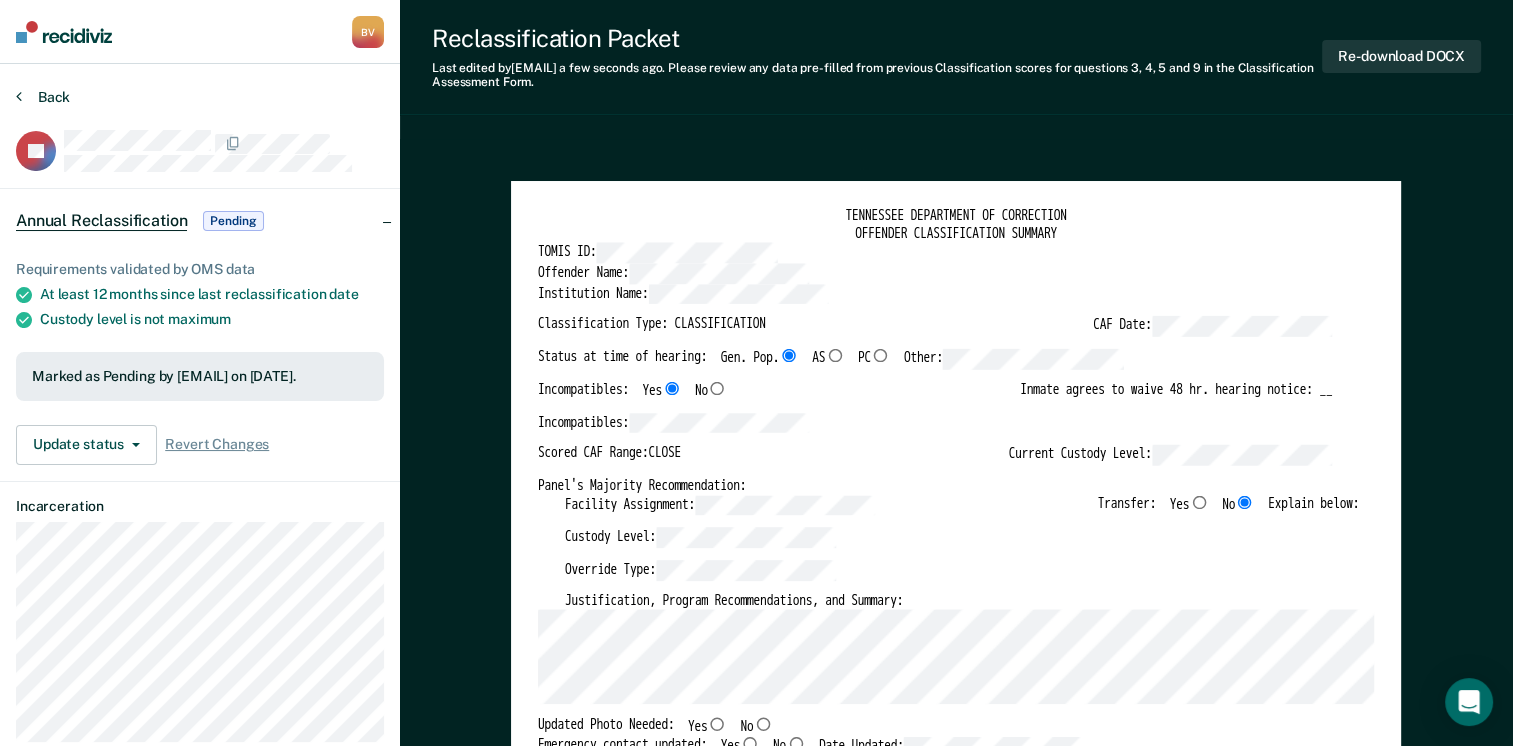click on "Back" at bounding box center [43, 97] 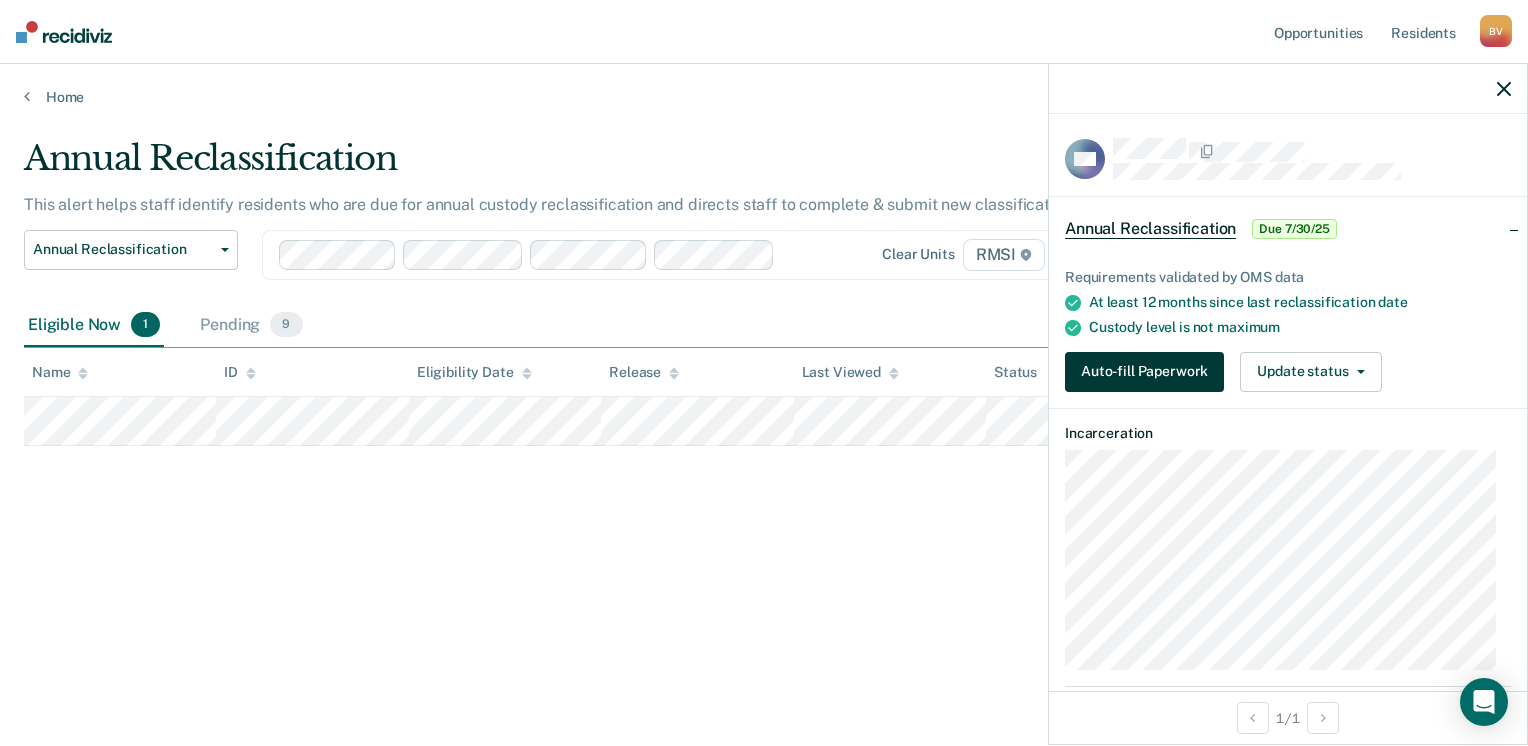 click on "Auto-fill Paperwork" at bounding box center (1144, 372) 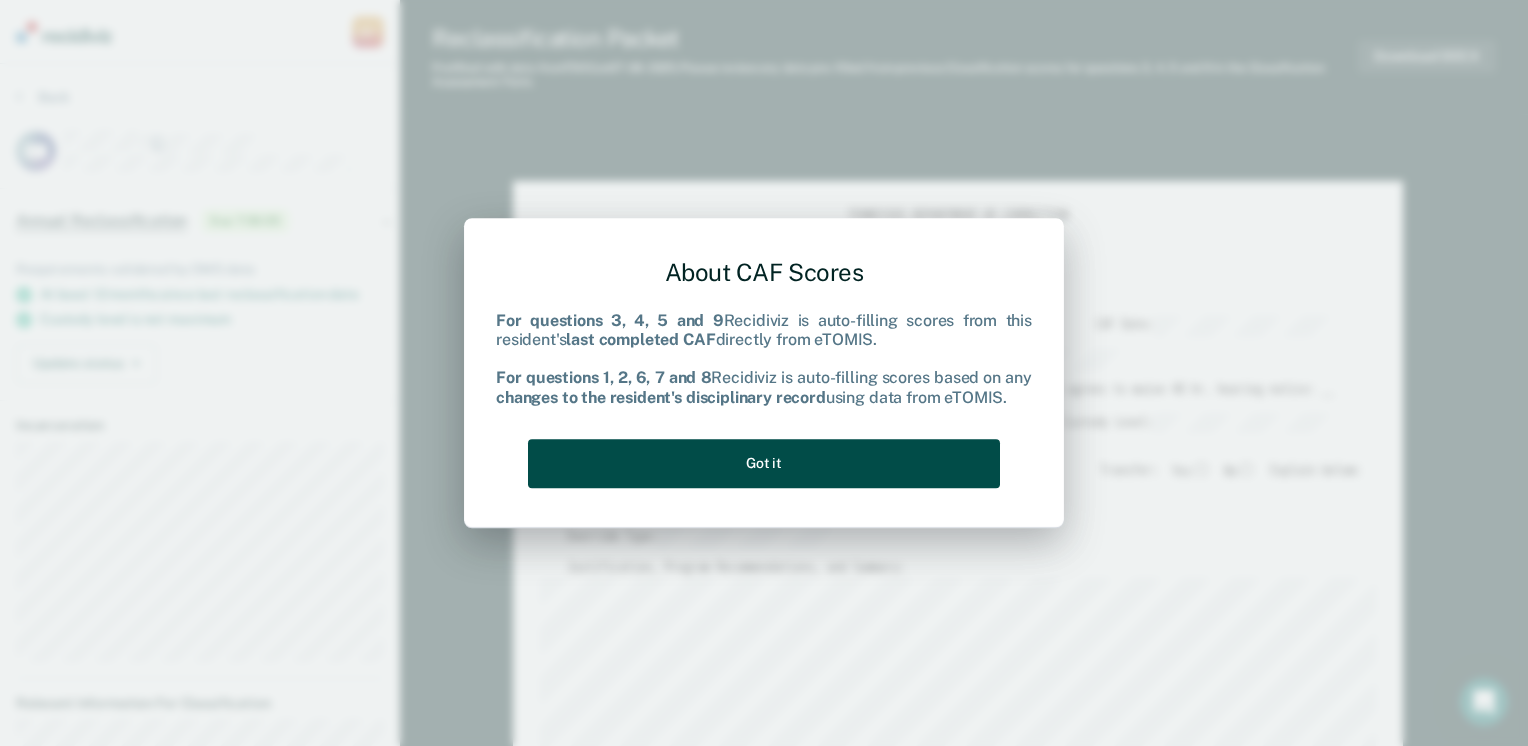 click on "Got it" at bounding box center (764, 463) 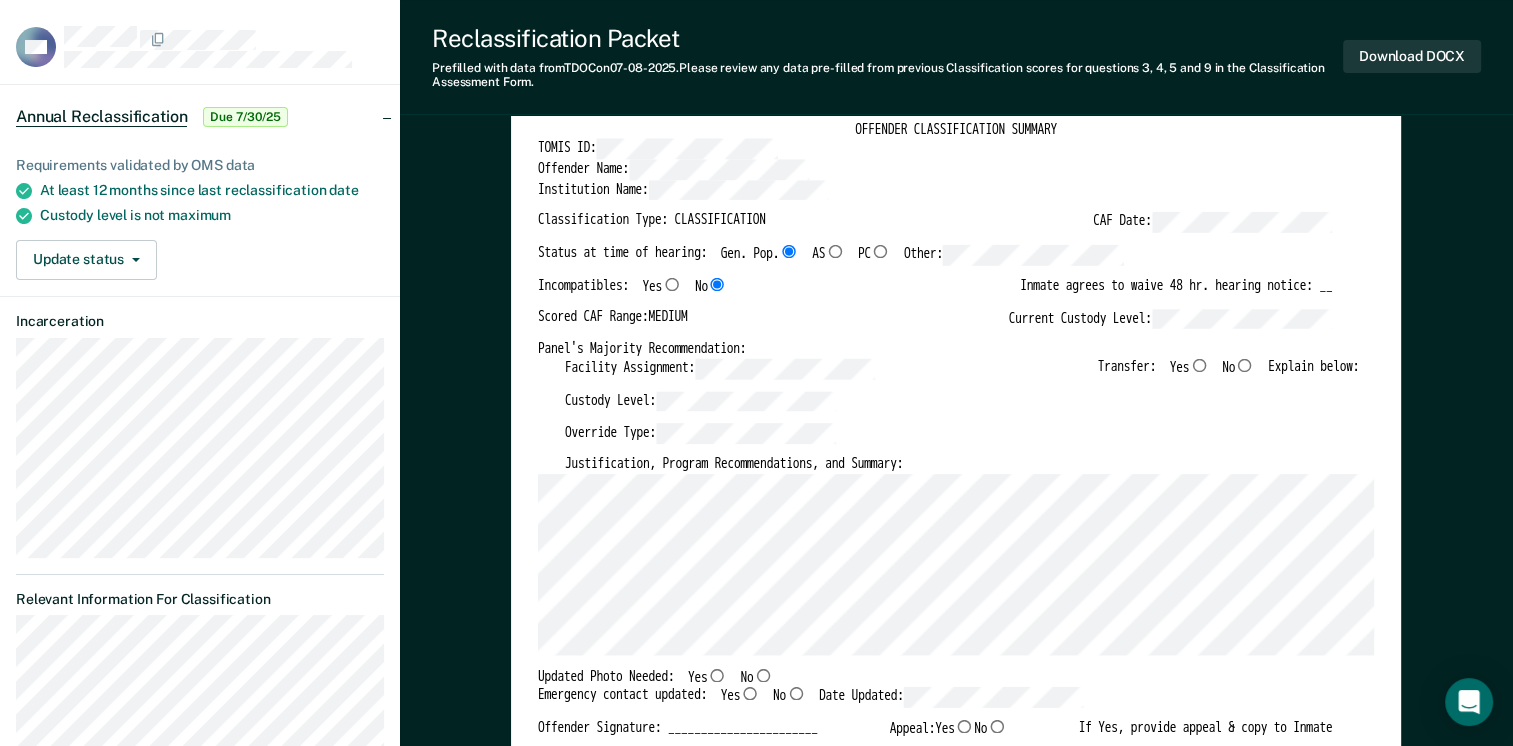 scroll, scrollTop: 100, scrollLeft: 0, axis: vertical 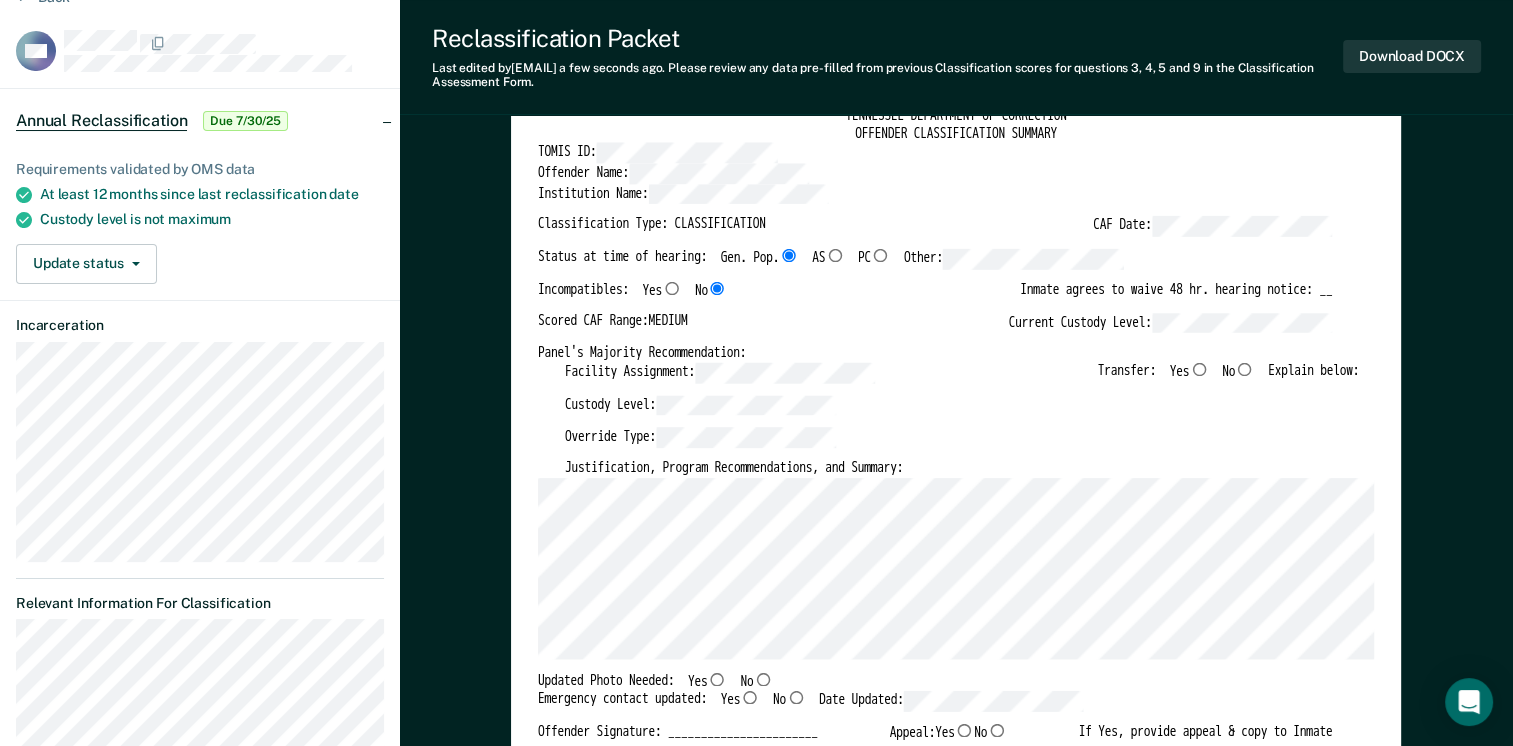 click on "Updated Photo Needed: Yes No" at bounding box center [935, 681] 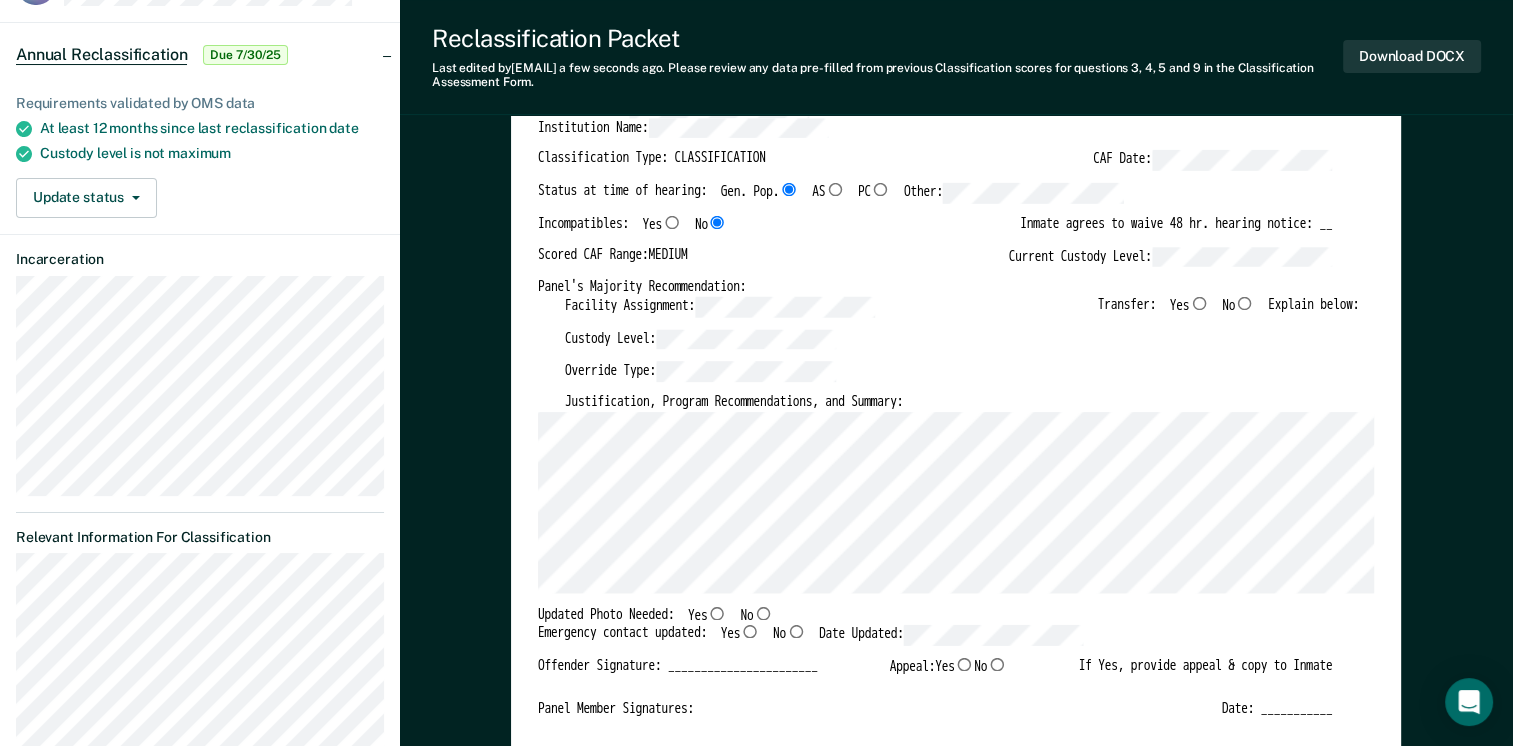 scroll, scrollTop: 200, scrollLeft: 0, axis: vertical 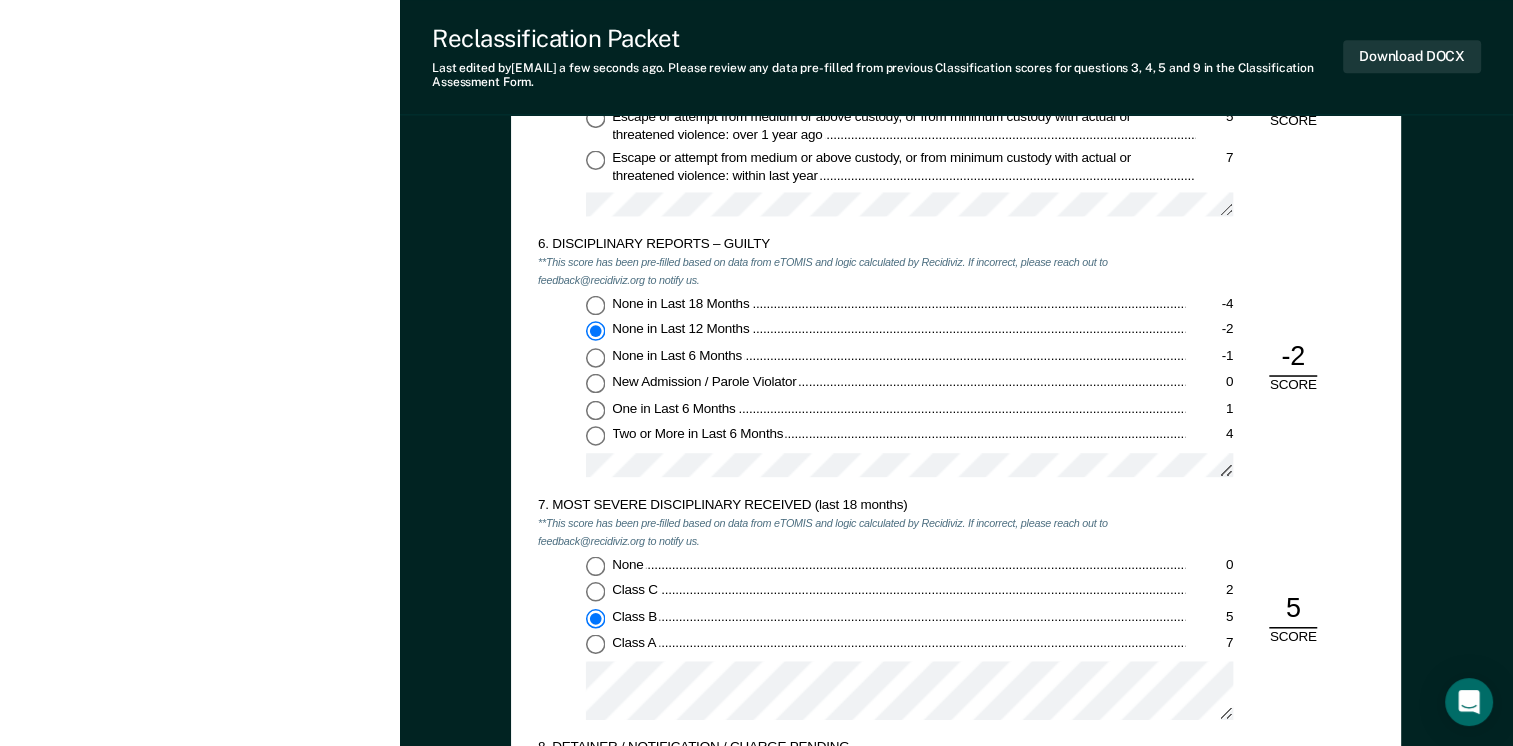 click on "5. ESCAPE HISTORY (WITHIN LAST 5 YEARS OF INCARCERATION) **This score has been pre-filled directly from eTOMIS from the resident's previous Classification. If incorrect, please correct in eTOMIS when updating this resident's next Classification. No escapes or attempts -2 Escape or attempt from minimum custody, no actual or threatened violence: over 1 year ago 0 Escape or attempt from minimum custody, no actual or threatened violence: within the last year 1 Escape or attempt from medium or above custody, or from minimum custody with actual or threatened violence: over 1 year ago 5 Escape or attempt from medium or above custody, or from minimum custody with actual or threatened violence: within last year 7 -2 SCORE 6. DISCIPLINARY REPORTS – GUILTY **This score has been pre-filled based on data from eTOMIS and logic calculated by Recidiviz. If incorrect, please reach out to feedback@recidiviz.org to notify us. None in Last 18 Months -4 None in Last 12 Months -2 None in Last 6 Months -1 0 One in Last 6 Months 1" at bounding box center [956, 585] 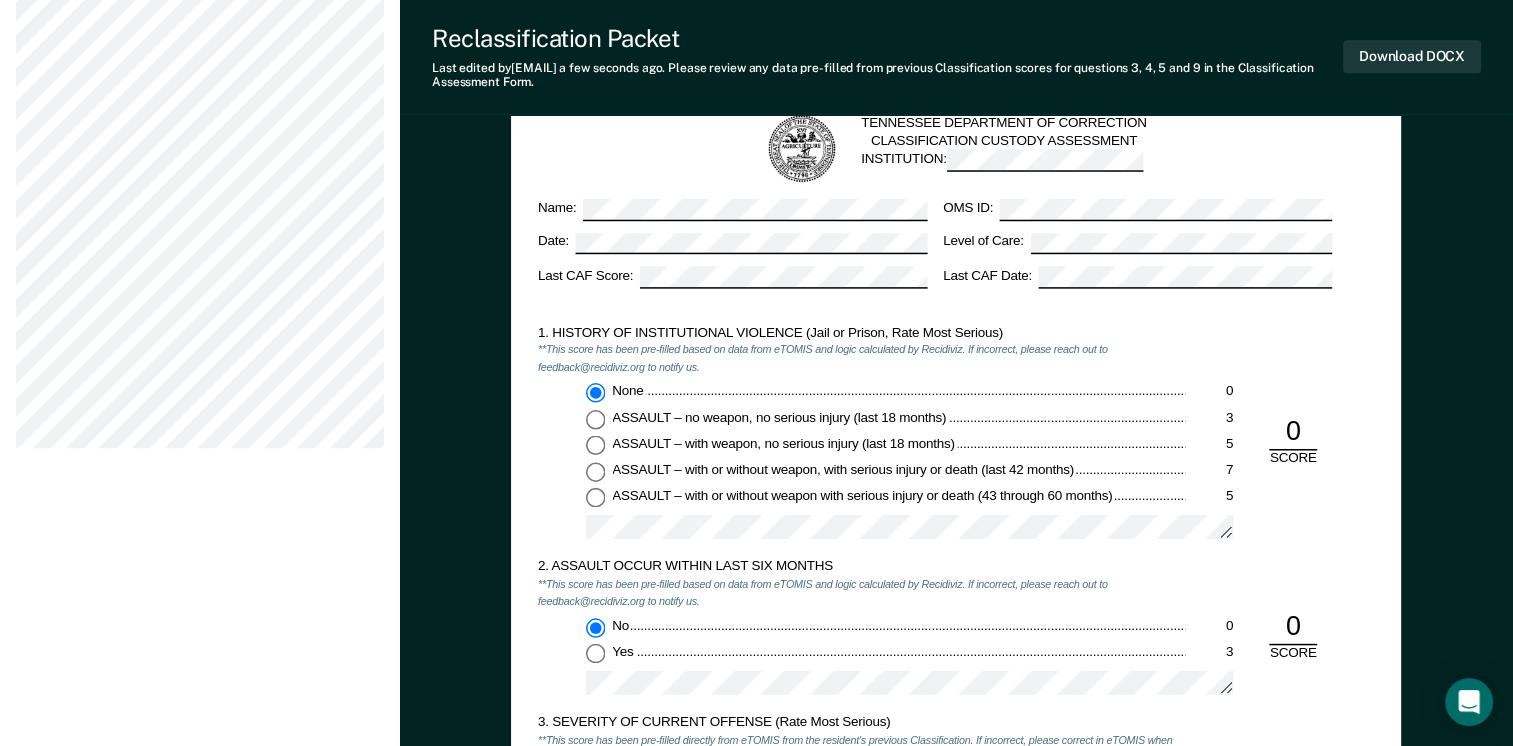 scroll, scrollTop: 1200, scrollLeft: 0, axis: vertical 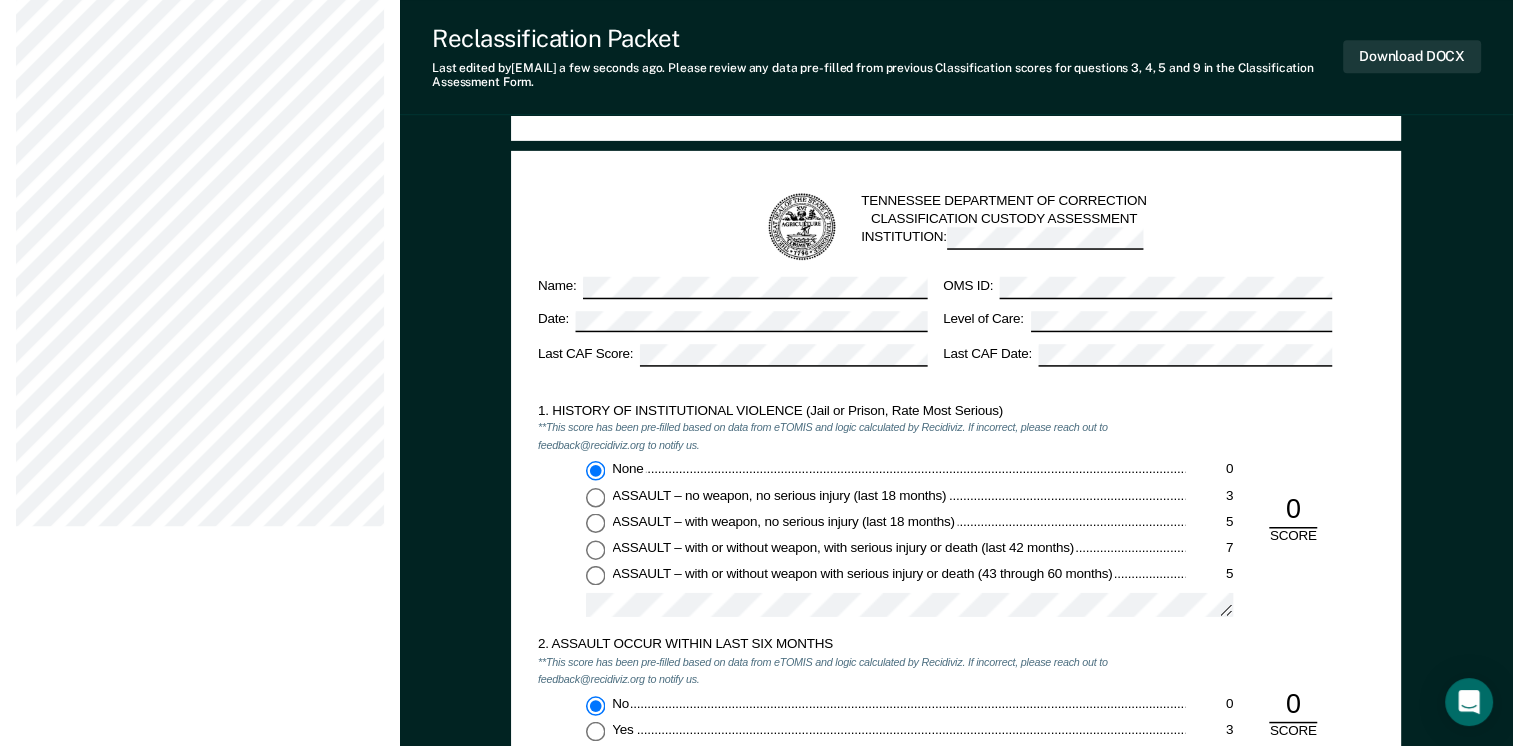 click on "None [NUMBER] ASSAULT – no weapon, no serious injury (last [NUMBER] months) [NUMBER] ASSAULT – with weapon, no serious injury (last [NUMBER] months) [NUMBER] ASSAULT – with or without weapon, with serious injury or death (last [NUMBER] months) [NUMBER] ASSAULT – with or without weapon with serious injury or death ([NUMBER] through [NUMBER] months) [NUMBER]" at bounding box center (861, 545) 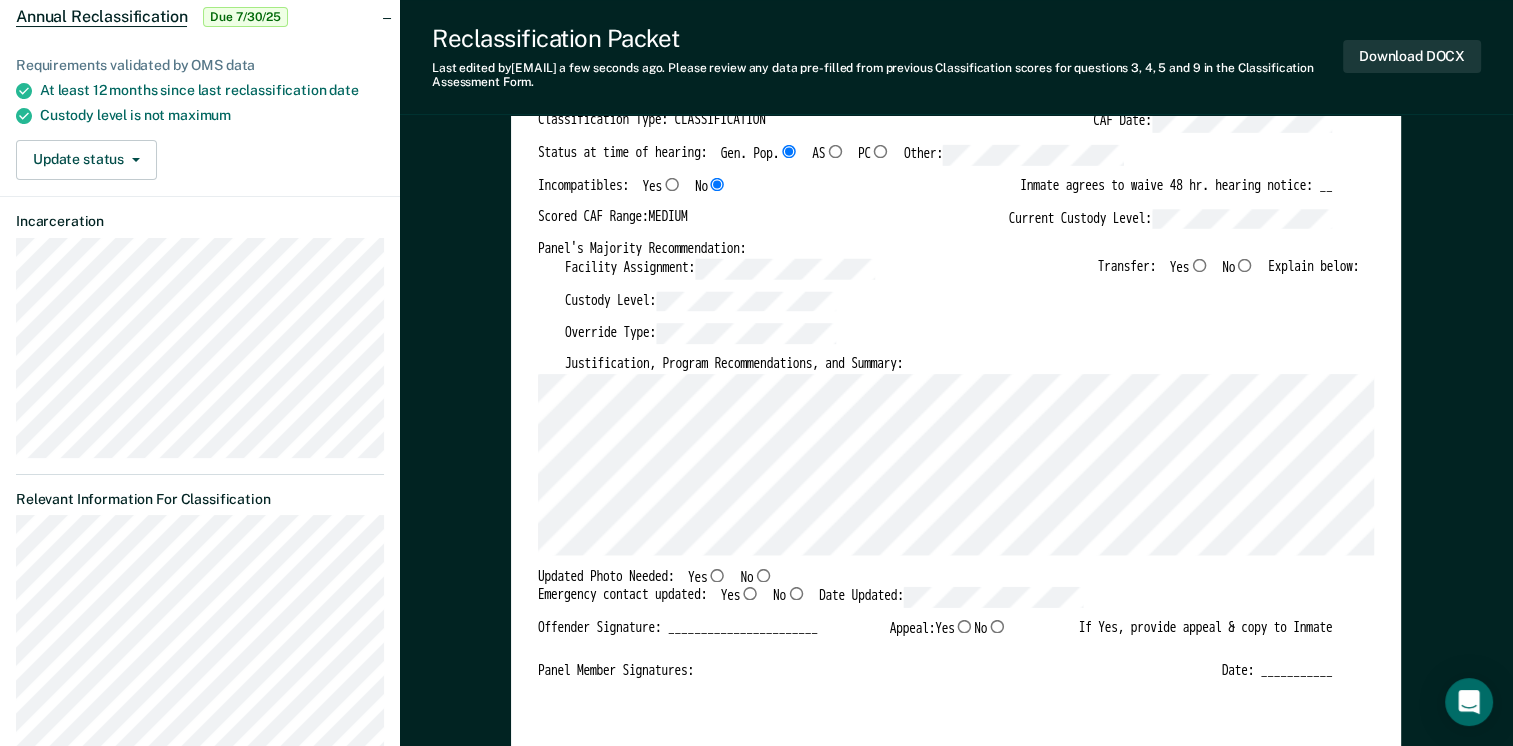 scroll, scrollTop: 200, scrollLeft: 0, axis: vertical 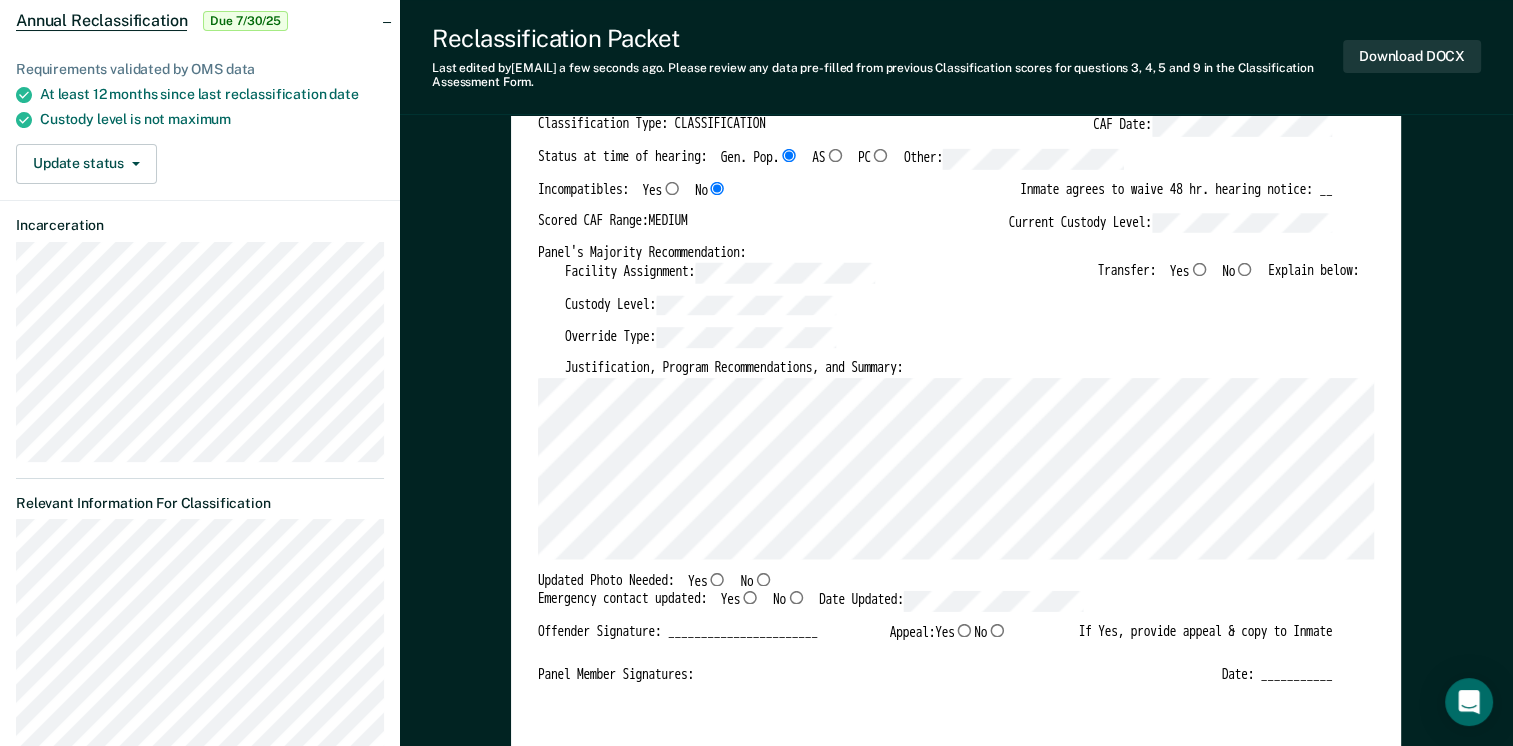 click on "No" at bounding box center (1198, 268) 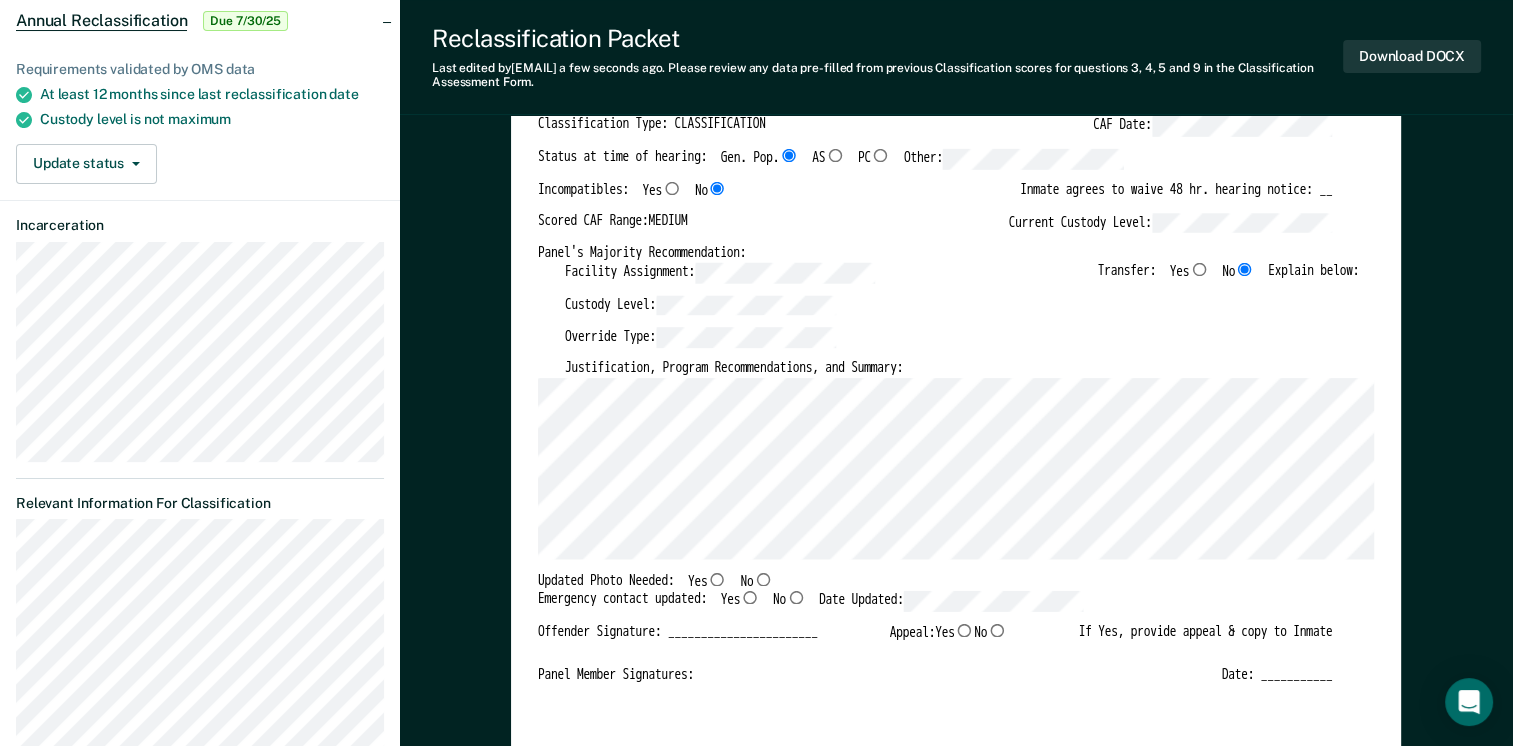 click on "No" at bounding box center (717, 578) 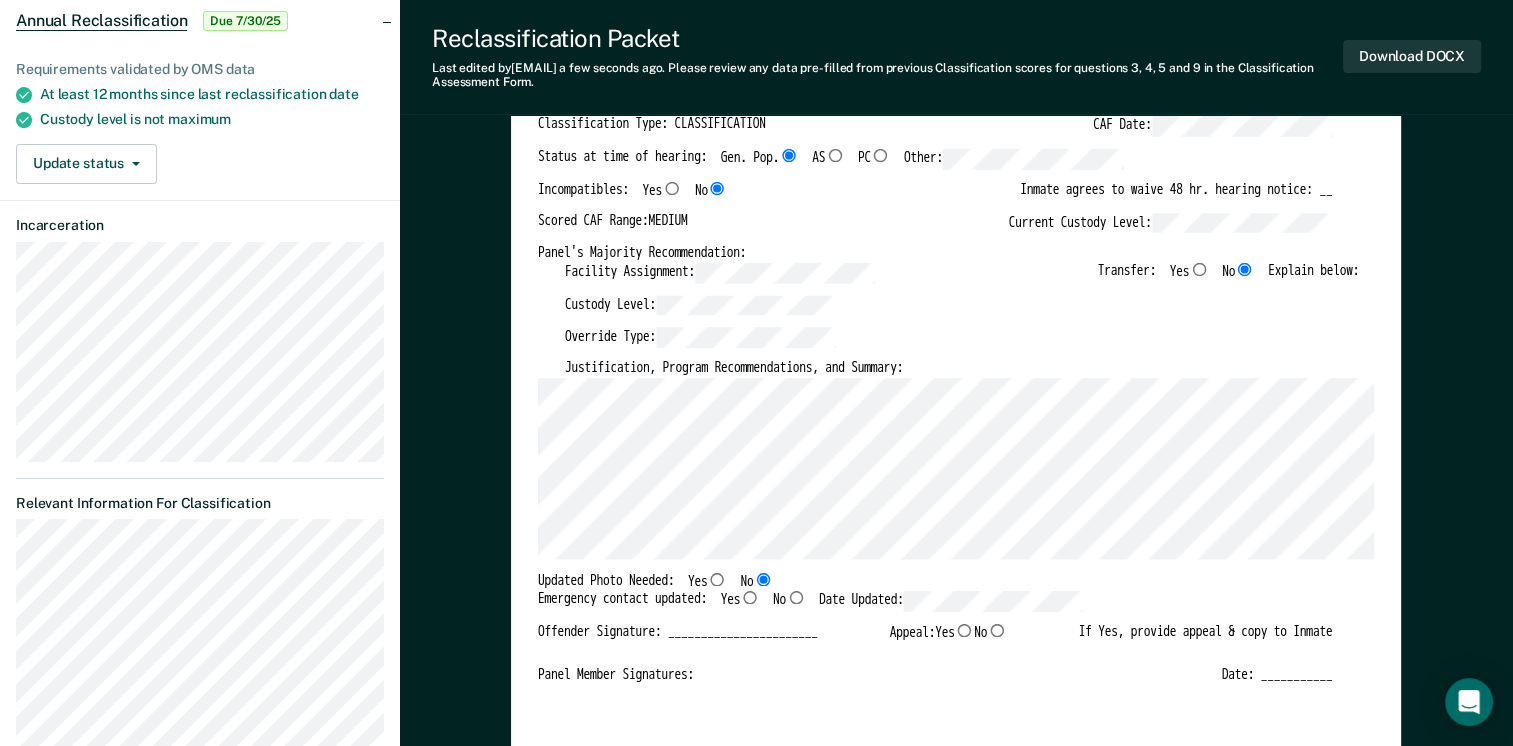 click on "Yes" at bounding box center (788, 155) 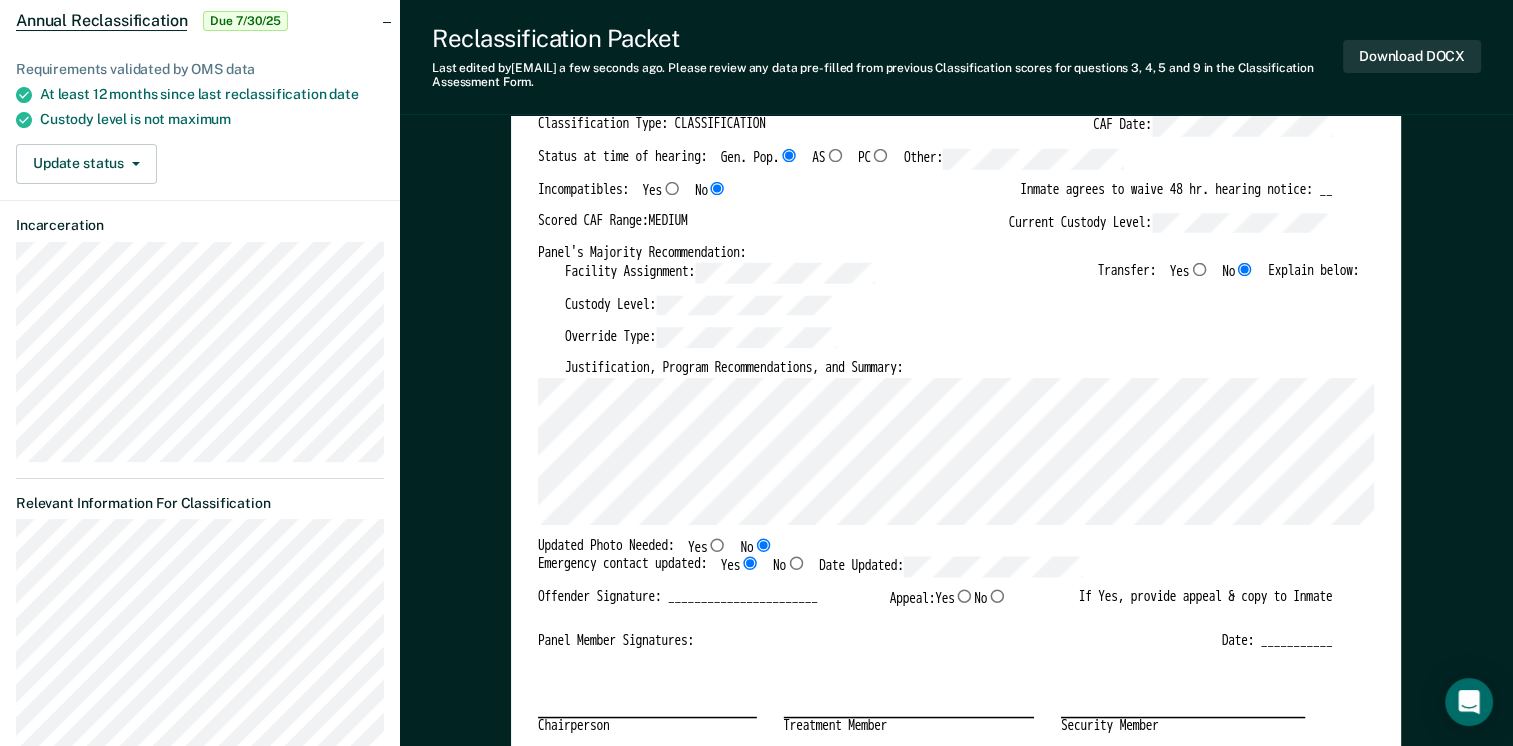 click on "Offender Signature: _______________________ Appeal: Yes No If Yes, provide appeal & copy to Inmate" at bounding box center [935, 610] 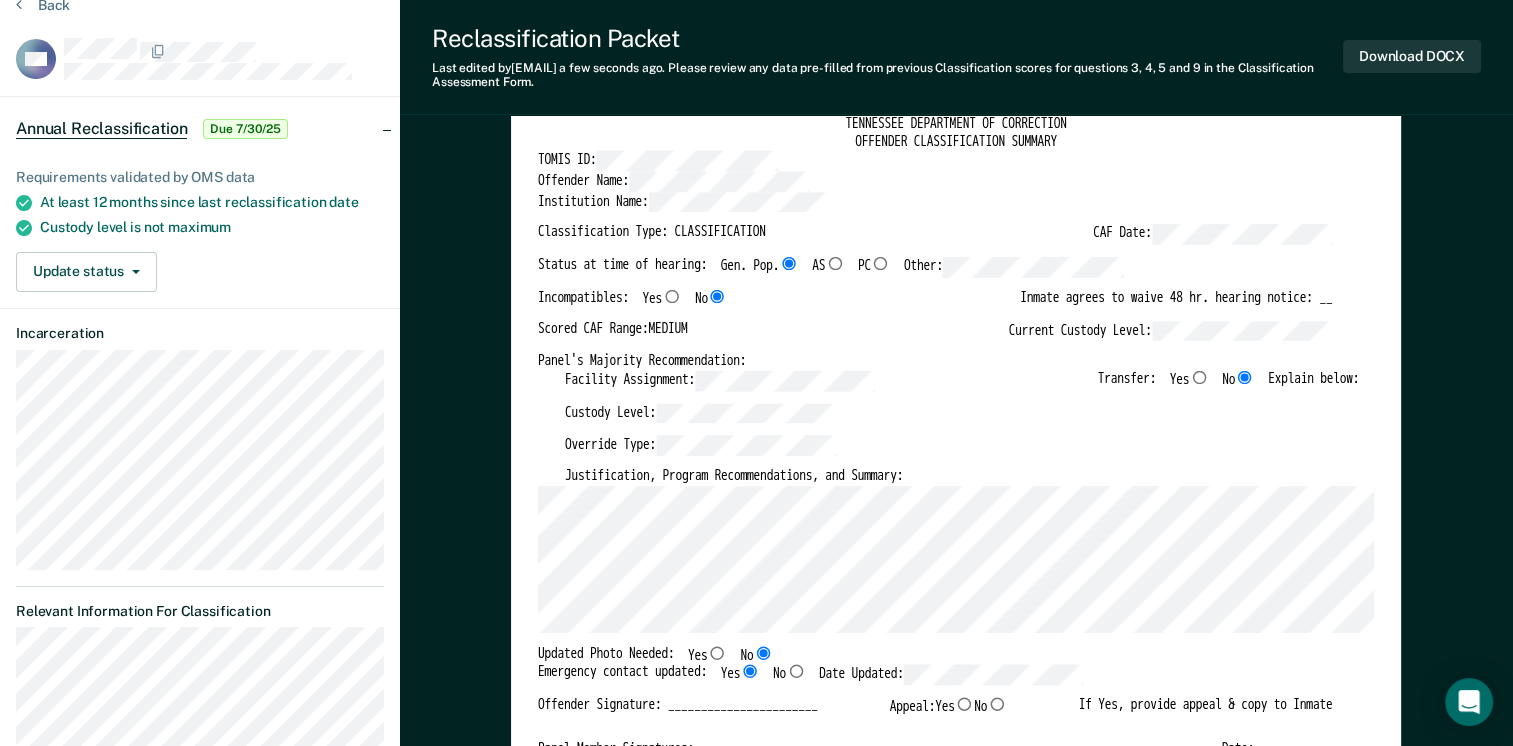 scroll, scrollTop: 0, scrollLeft: 0, axis: both 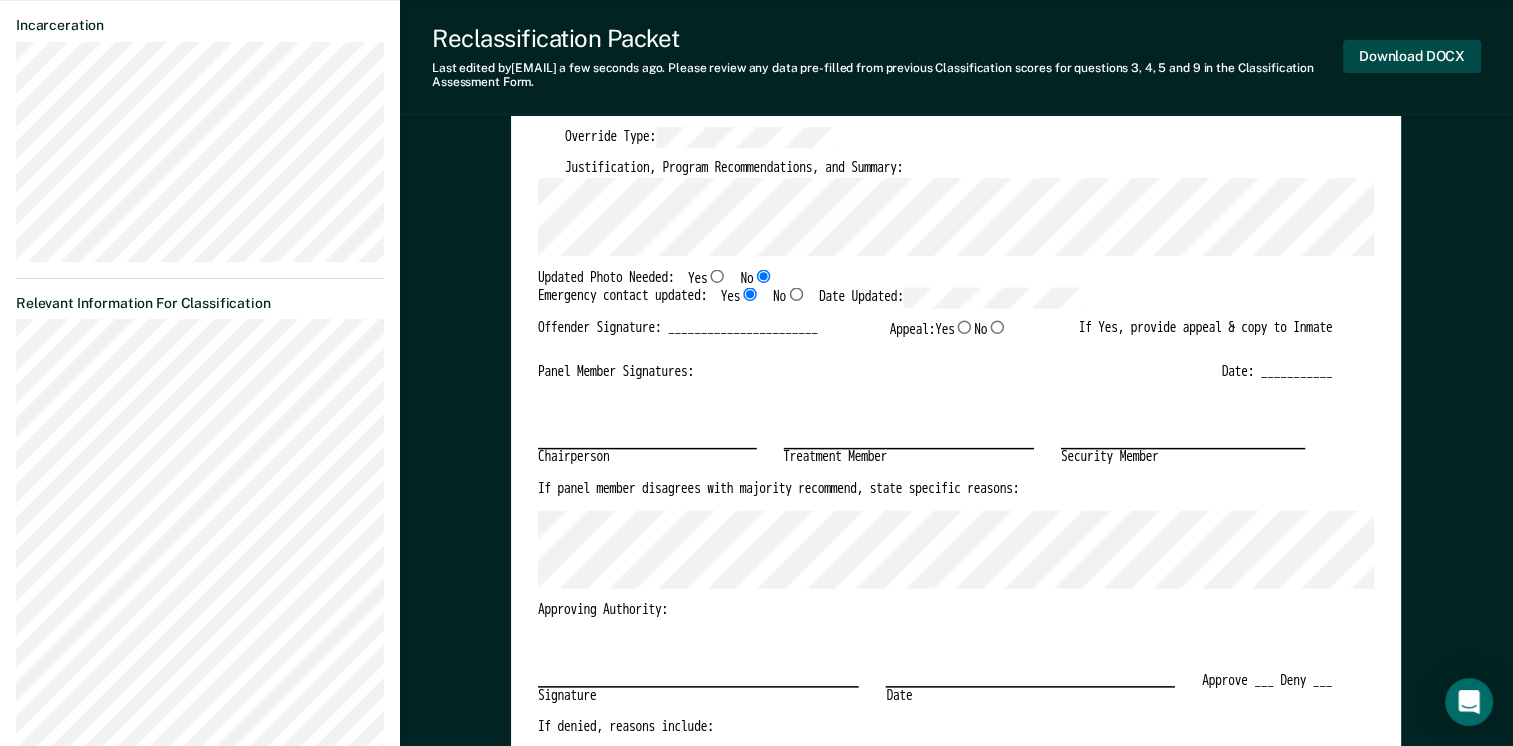 click on "Download DOCX" at bounding box center (1412, 56) 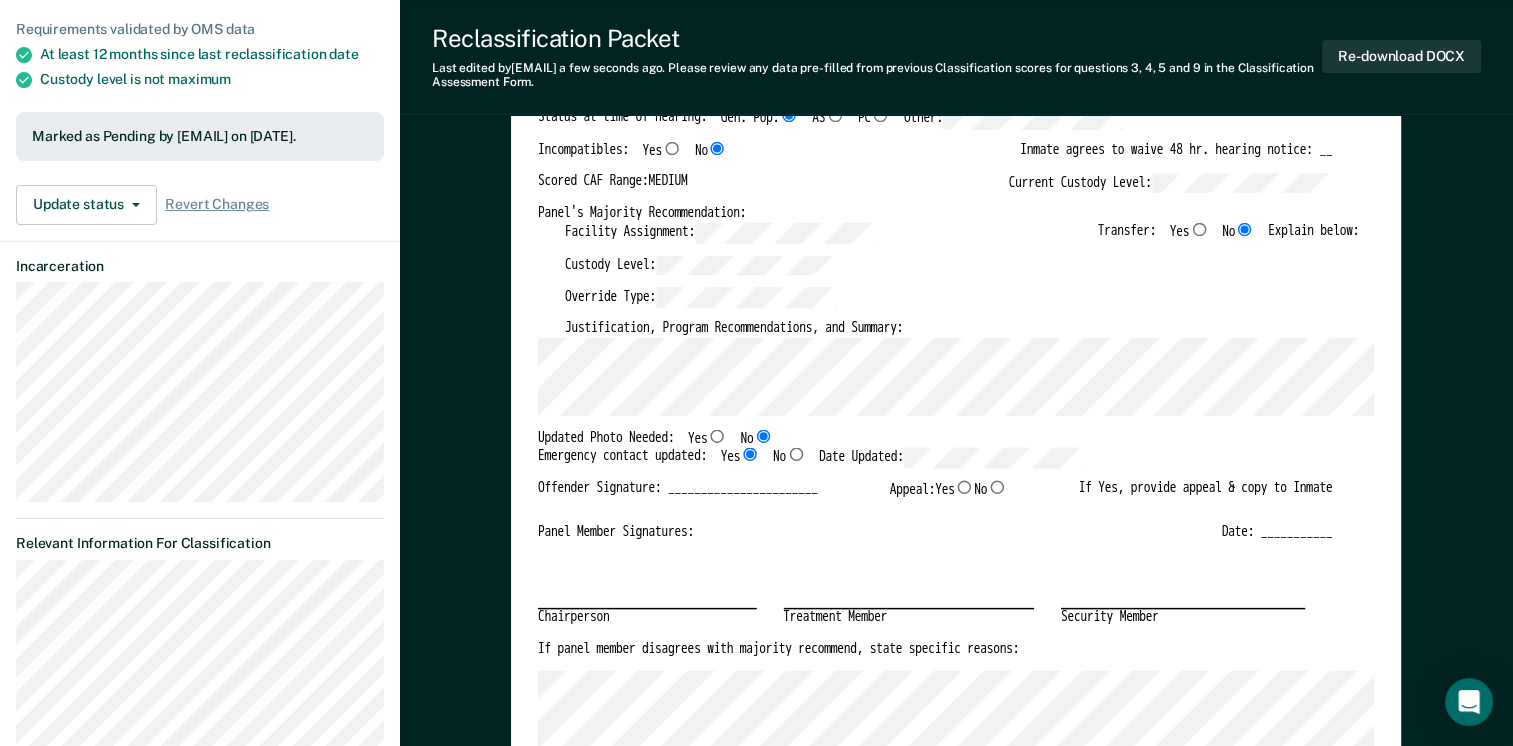 scroll, scrollTop: 0, scrollLeft: 0, axis: both 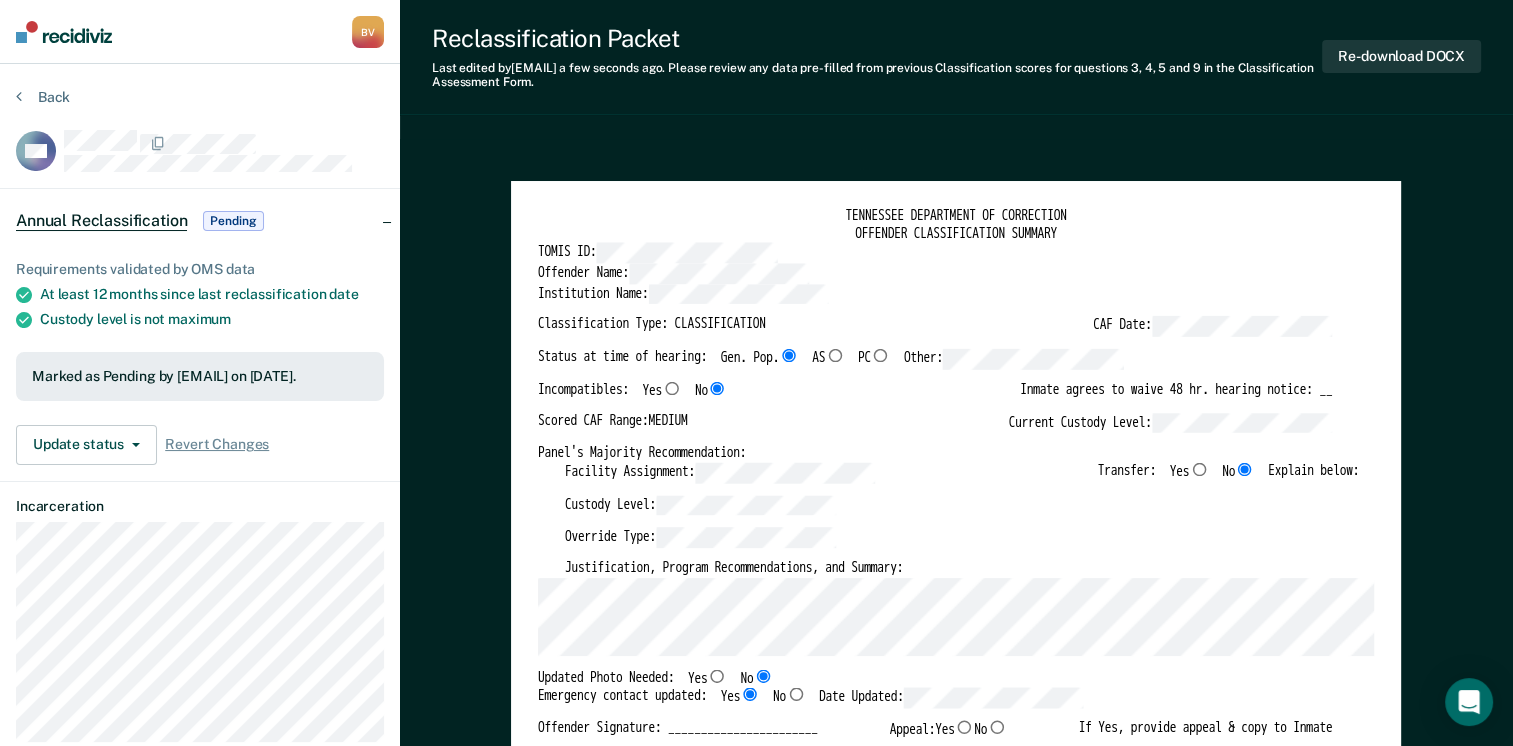 click on "Override Type:" at bounding box center [962, 543] 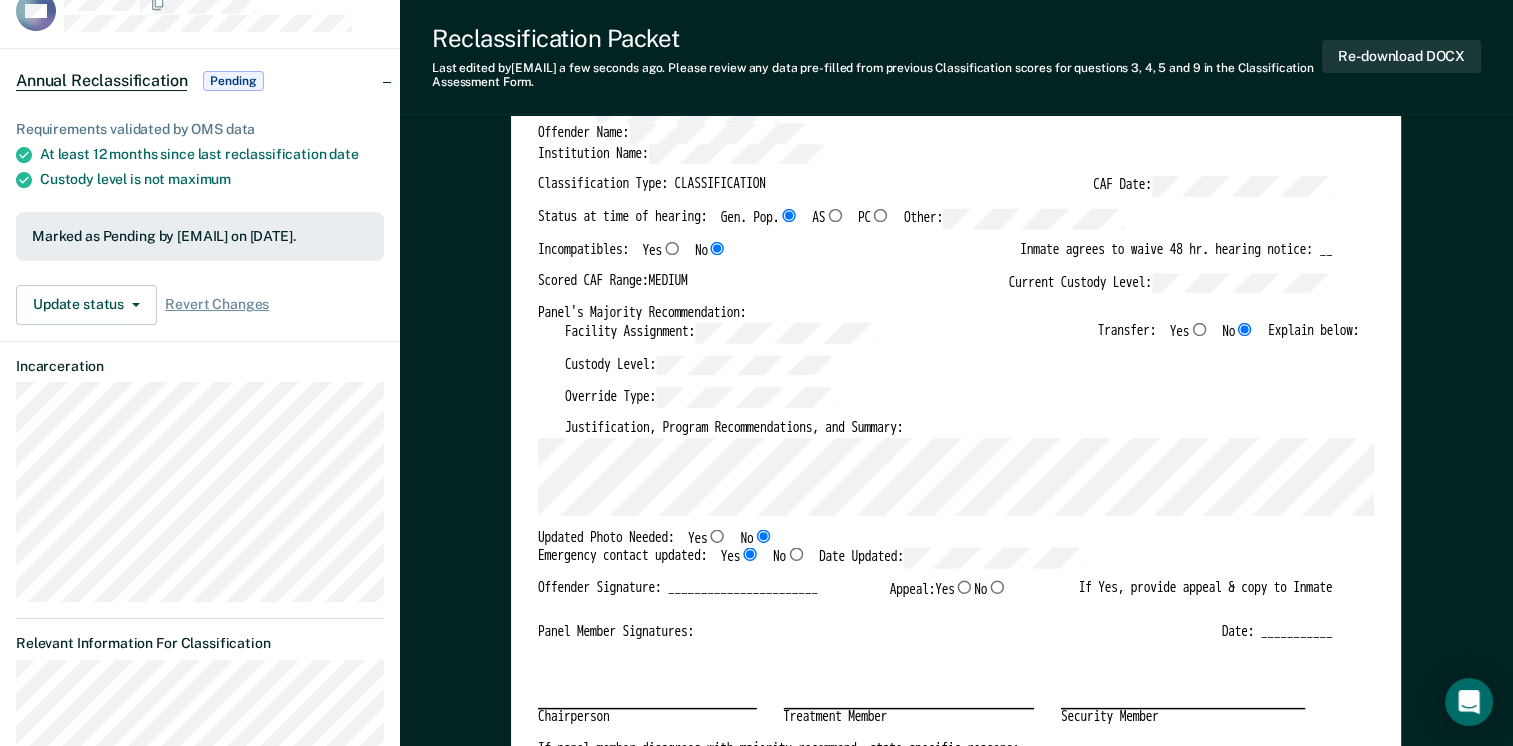 scroll, scrollTop: 0, scrollLeft: 0, axis: both 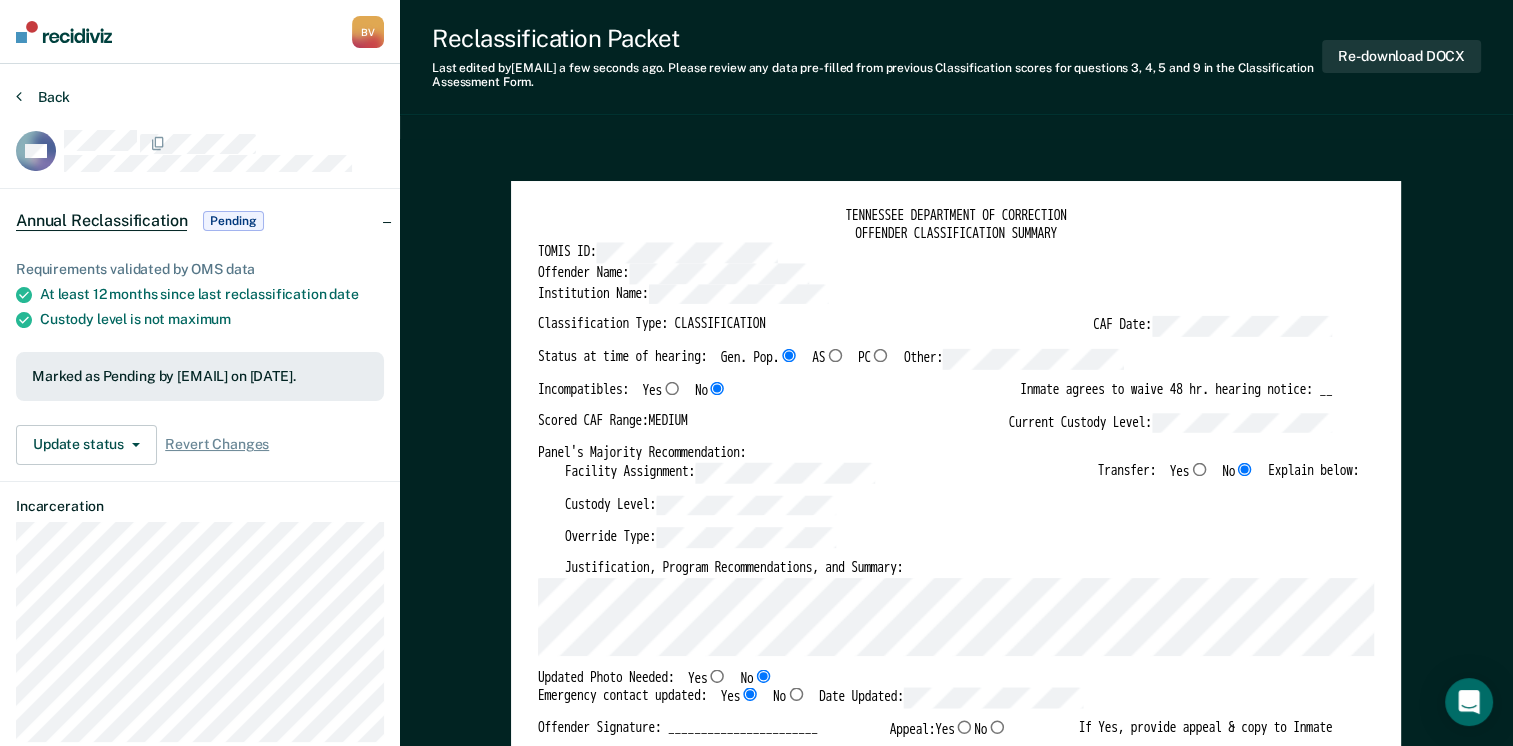 click at bounding box center [19, 96] 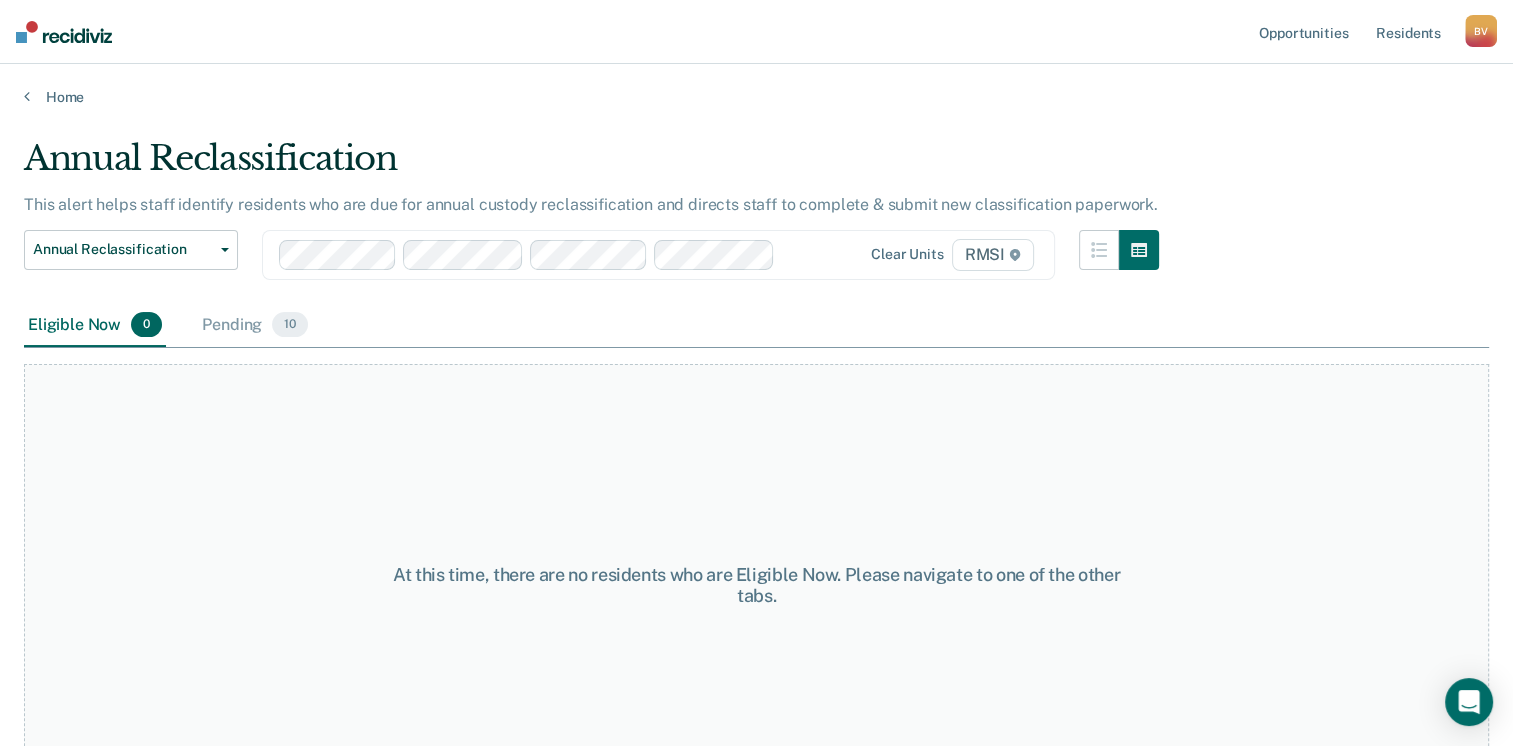 scroll, scrollTop: 58, scrollLeft: 0, axis: vertical 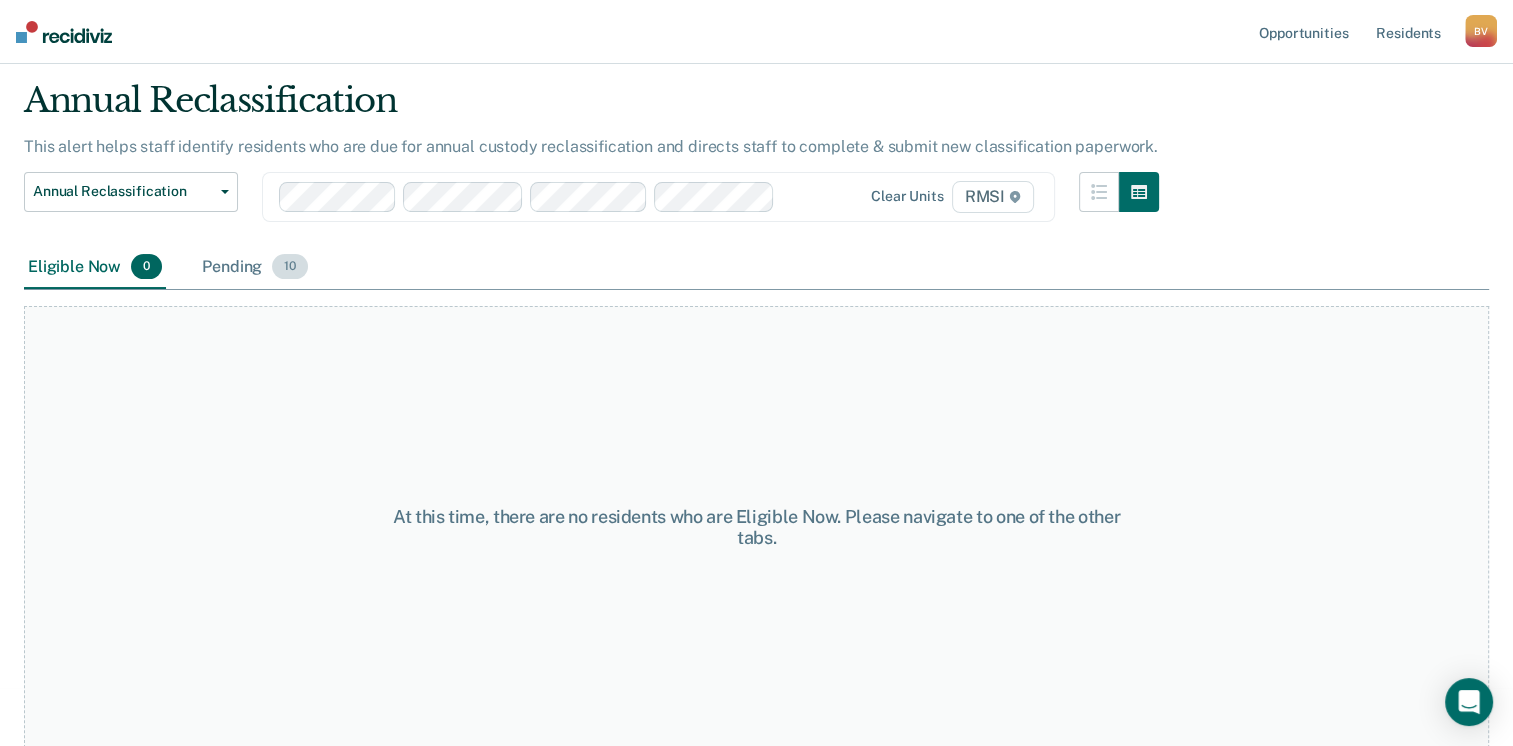 click on "10" at bounding box center (290, 267) 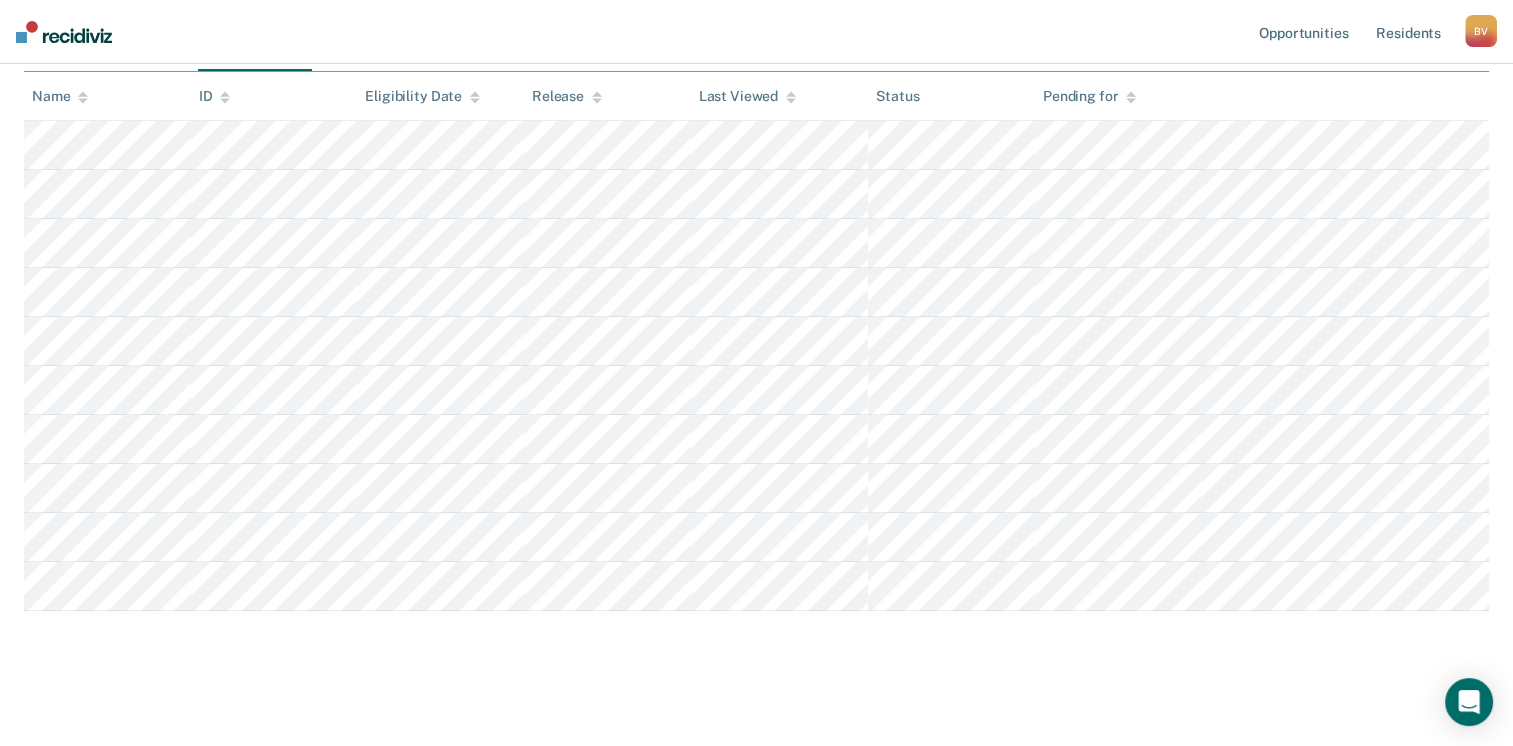 scroll, scrollTop: 283, scrollLeft: 0, axis: vertical 